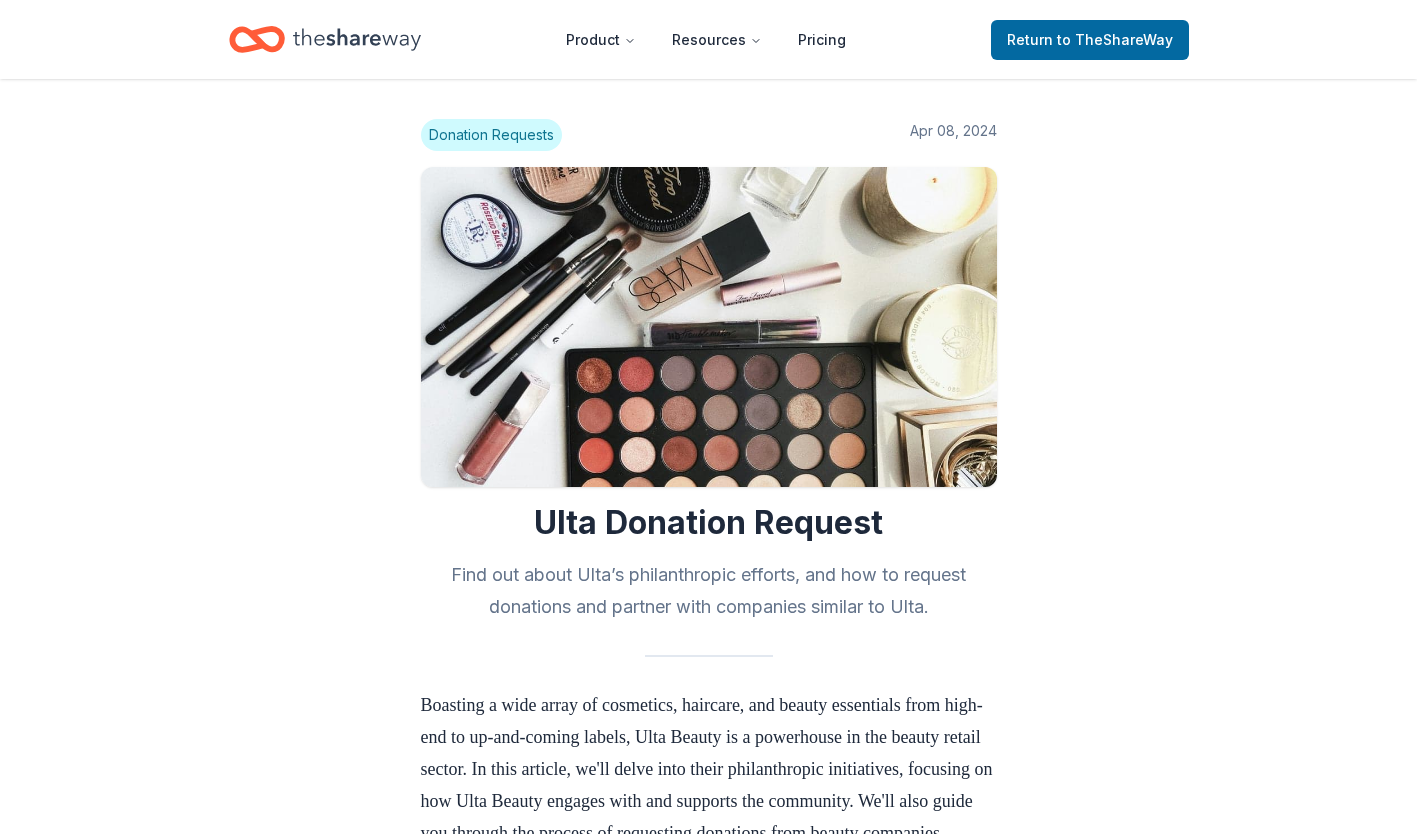 scroll, scrollTop: 1600, scrollLeft: 0, axis: vertical 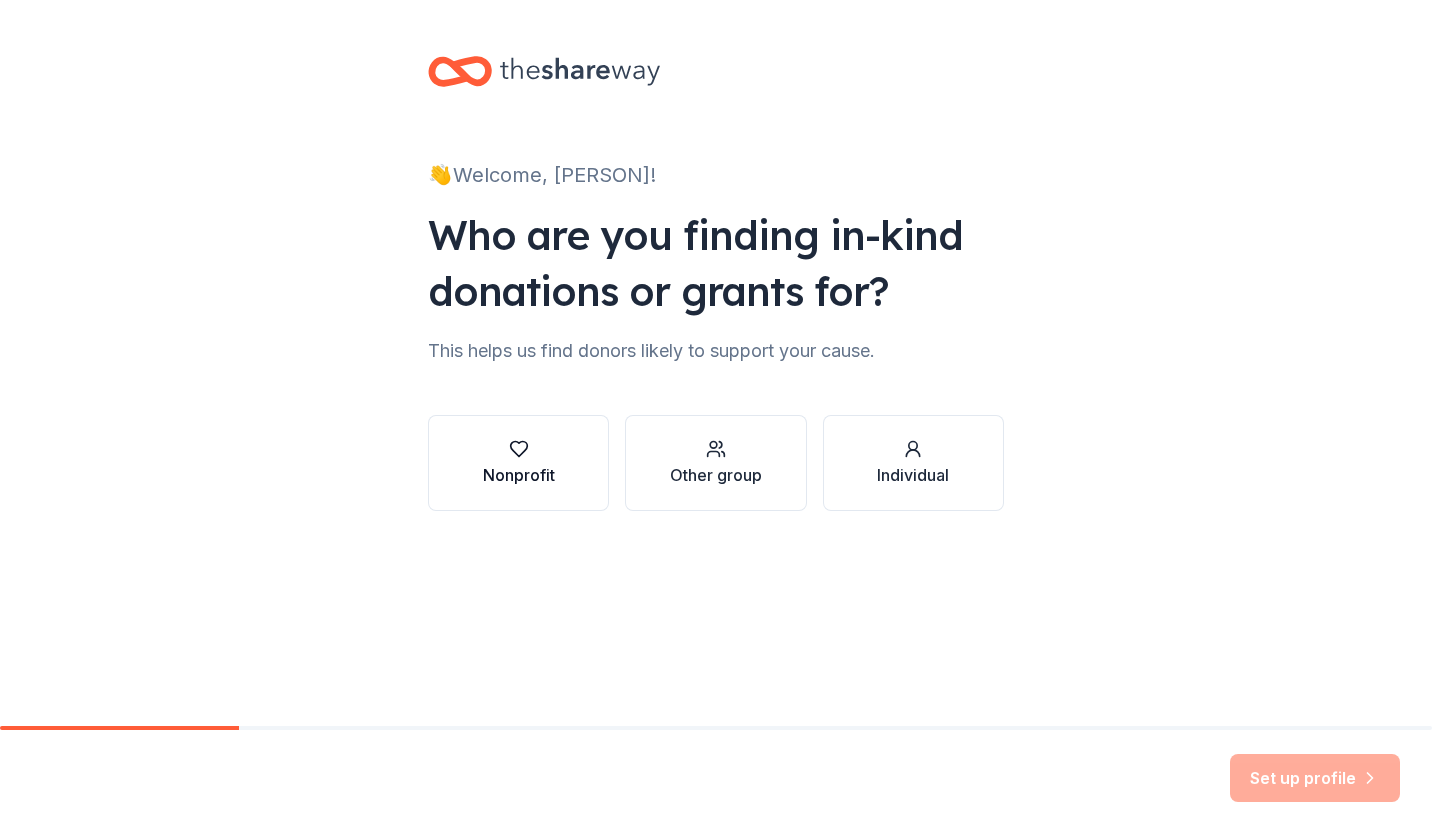 click on "Nonprofit" at bounding box center (519, 475) 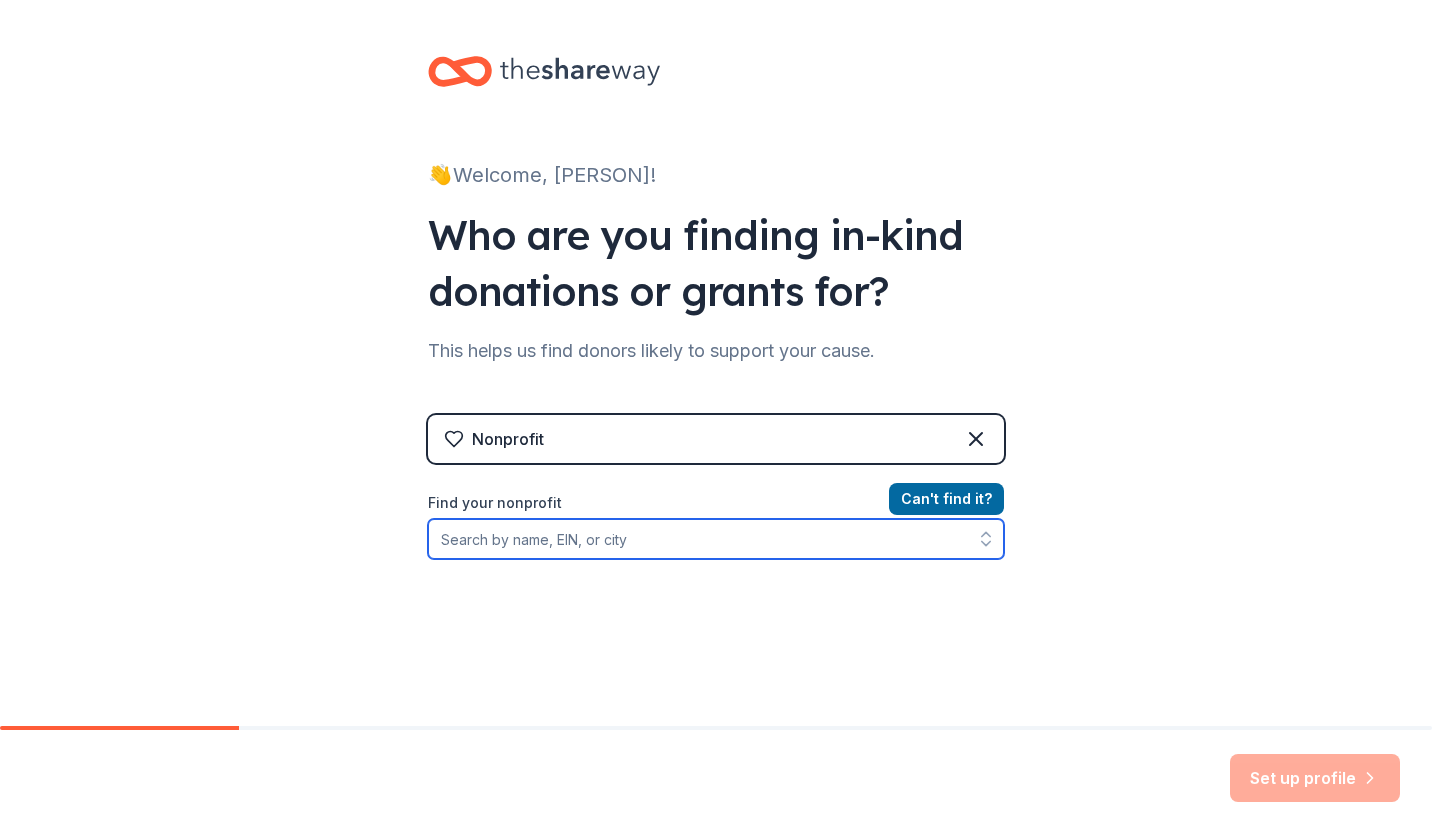 click on "Find your nonprofit" at bounding box center (716, 539) 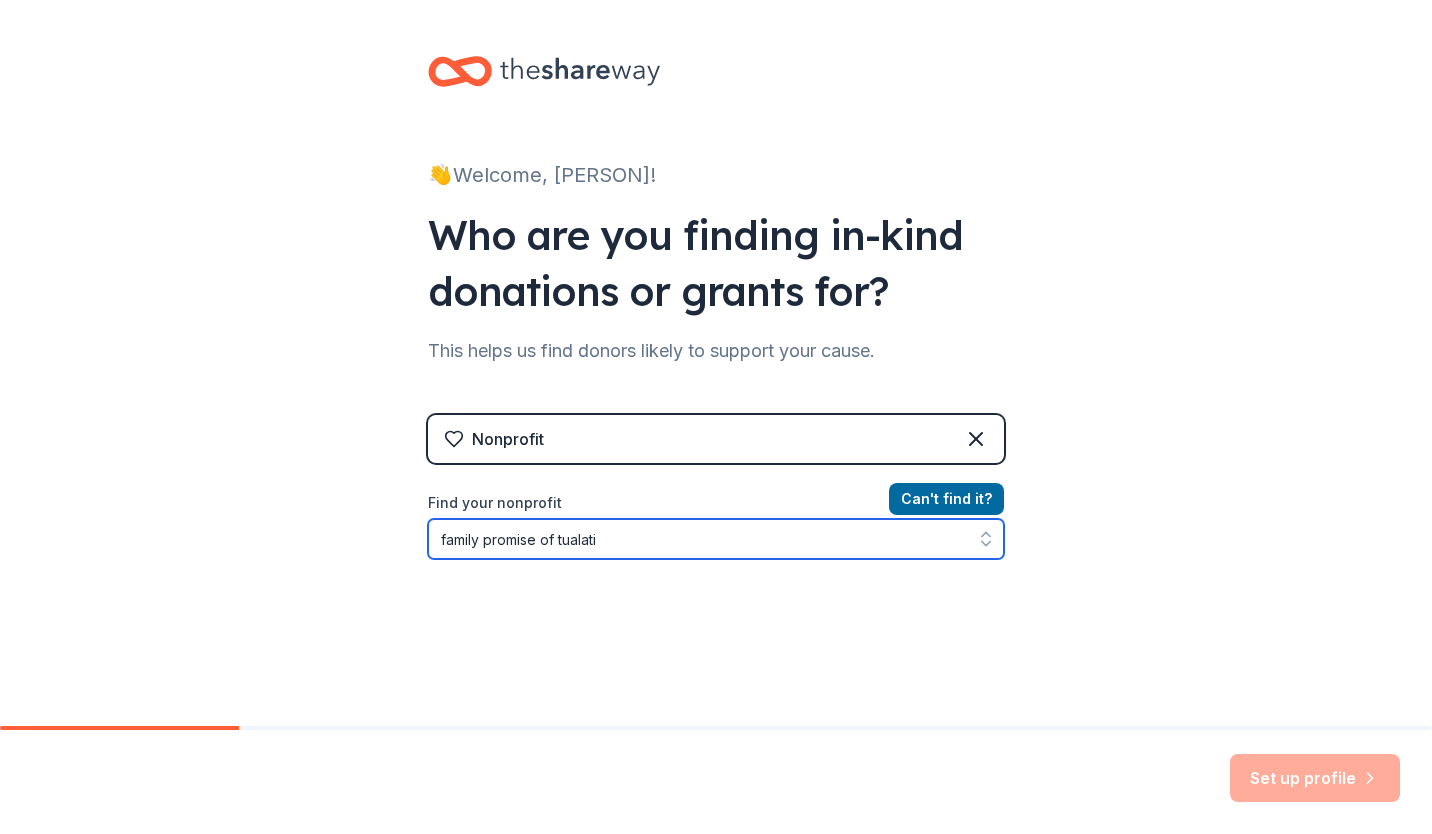 type on "family promise of tualatin" 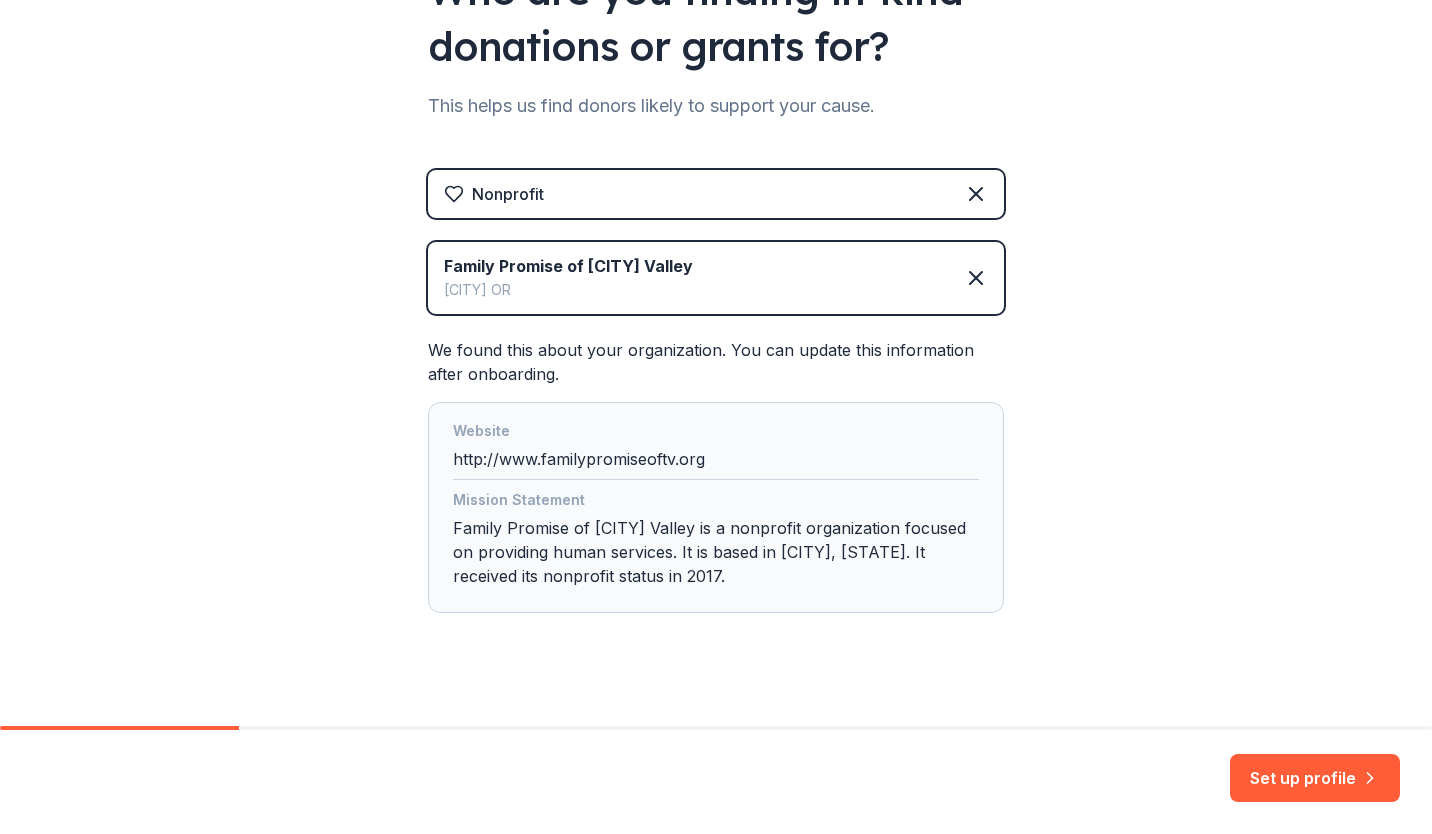scroll, scrollTop: 268, scrollLeft: 0, axis: vertical 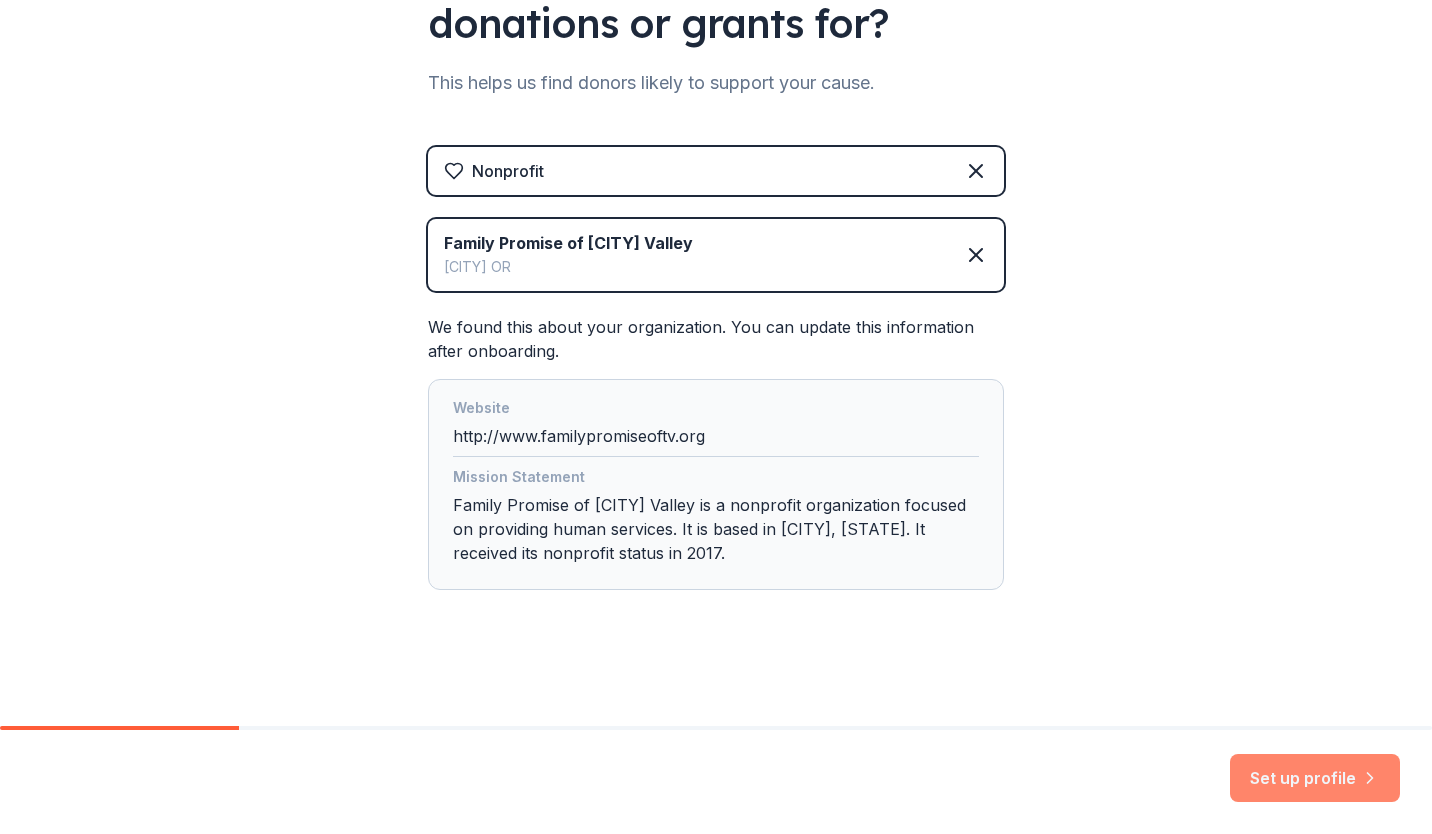 click on "Set up profile" at bounding box center (1315, 778) 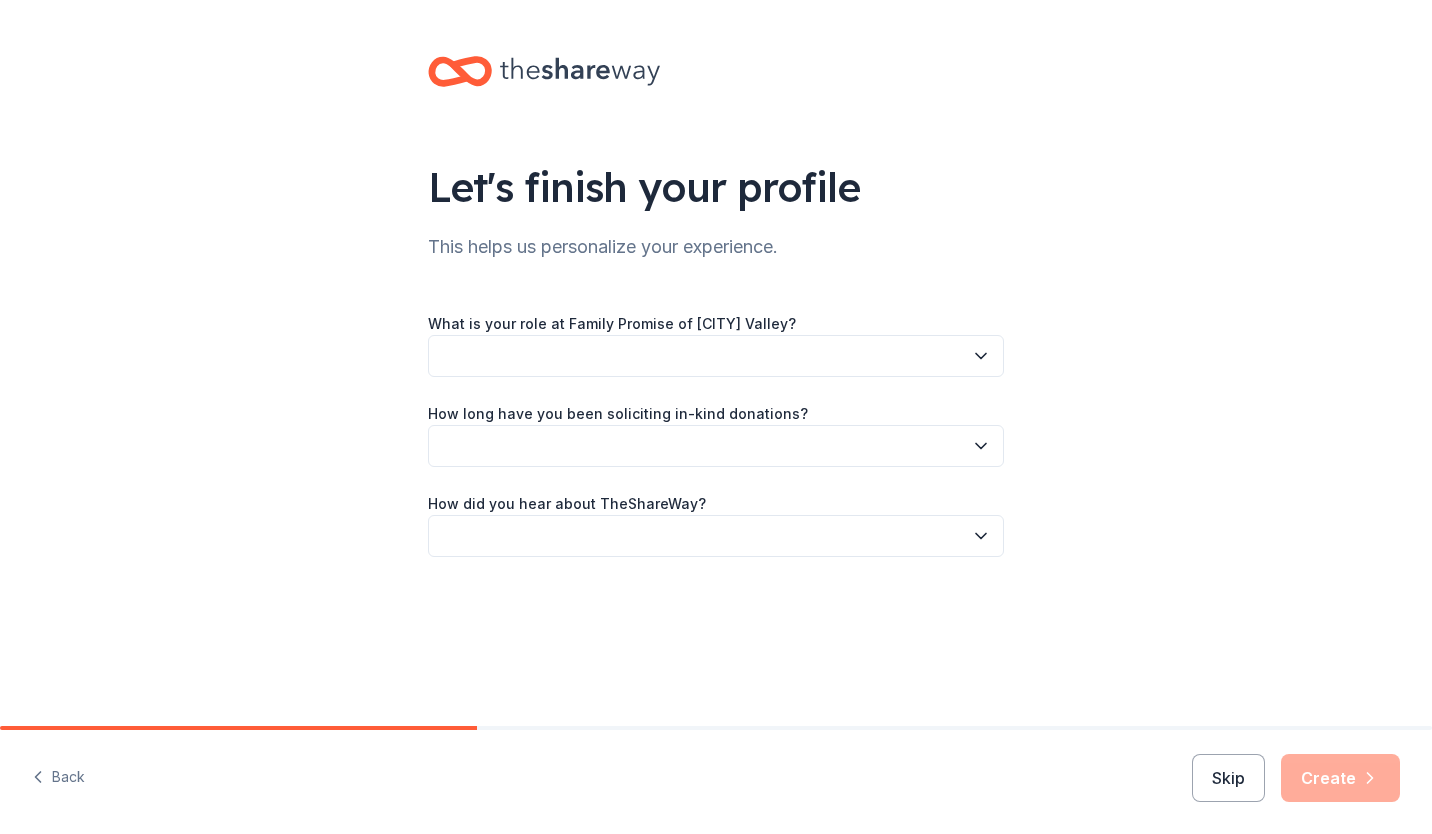 click at bounding box center (716, 356) 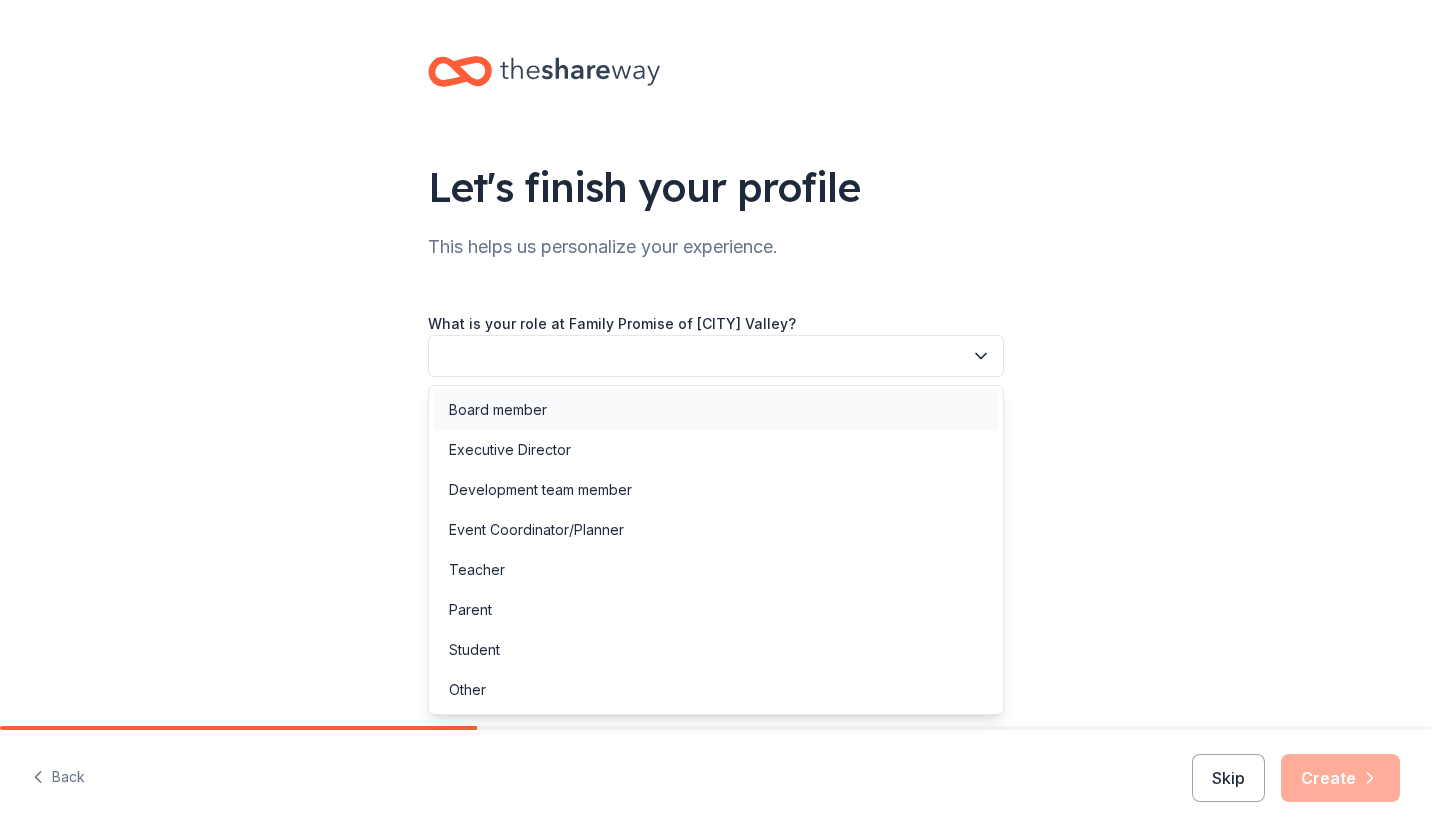 click on "Board member" at bounding box center (716, 410) 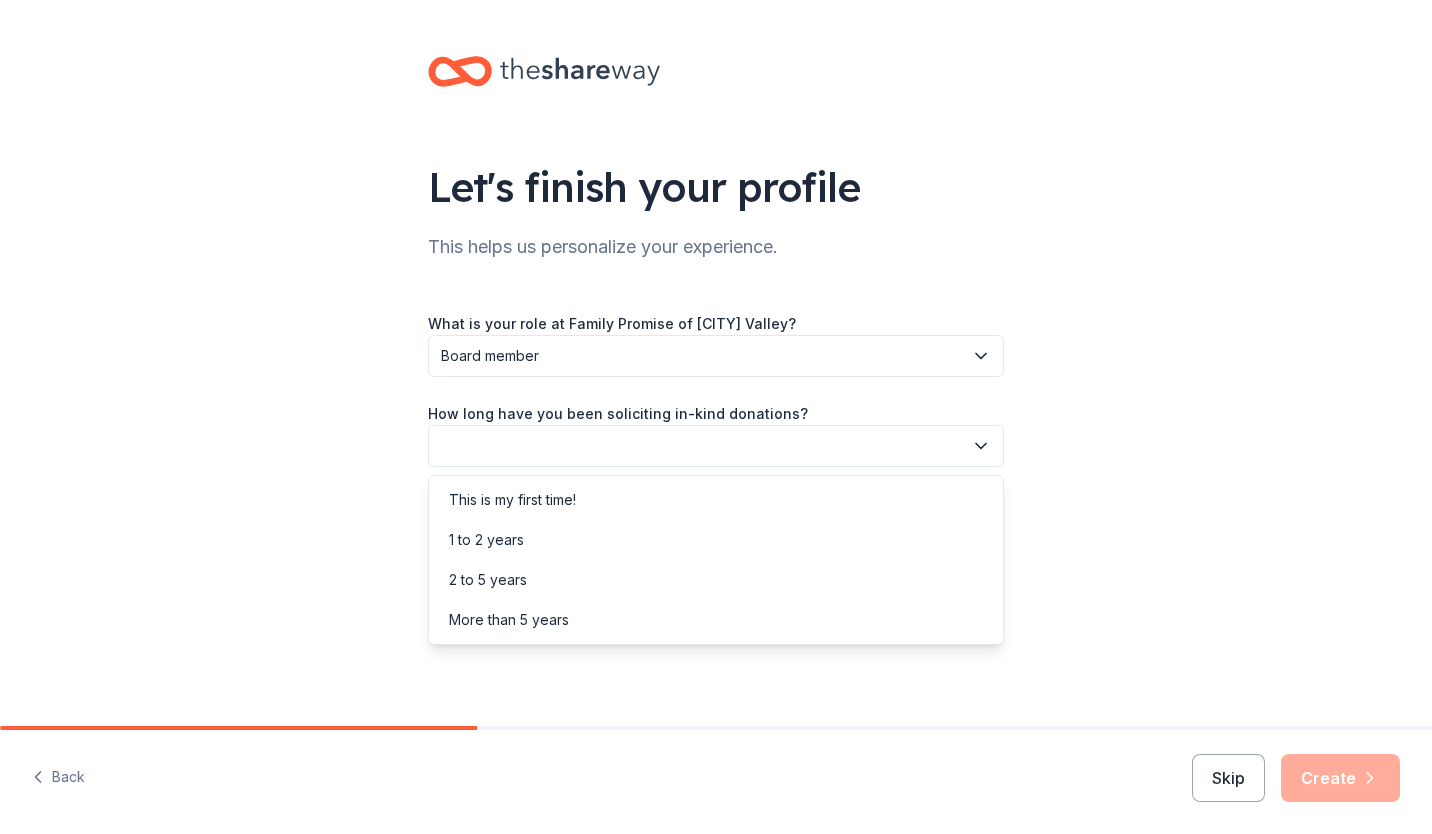 click at bounding box center (716, 446) 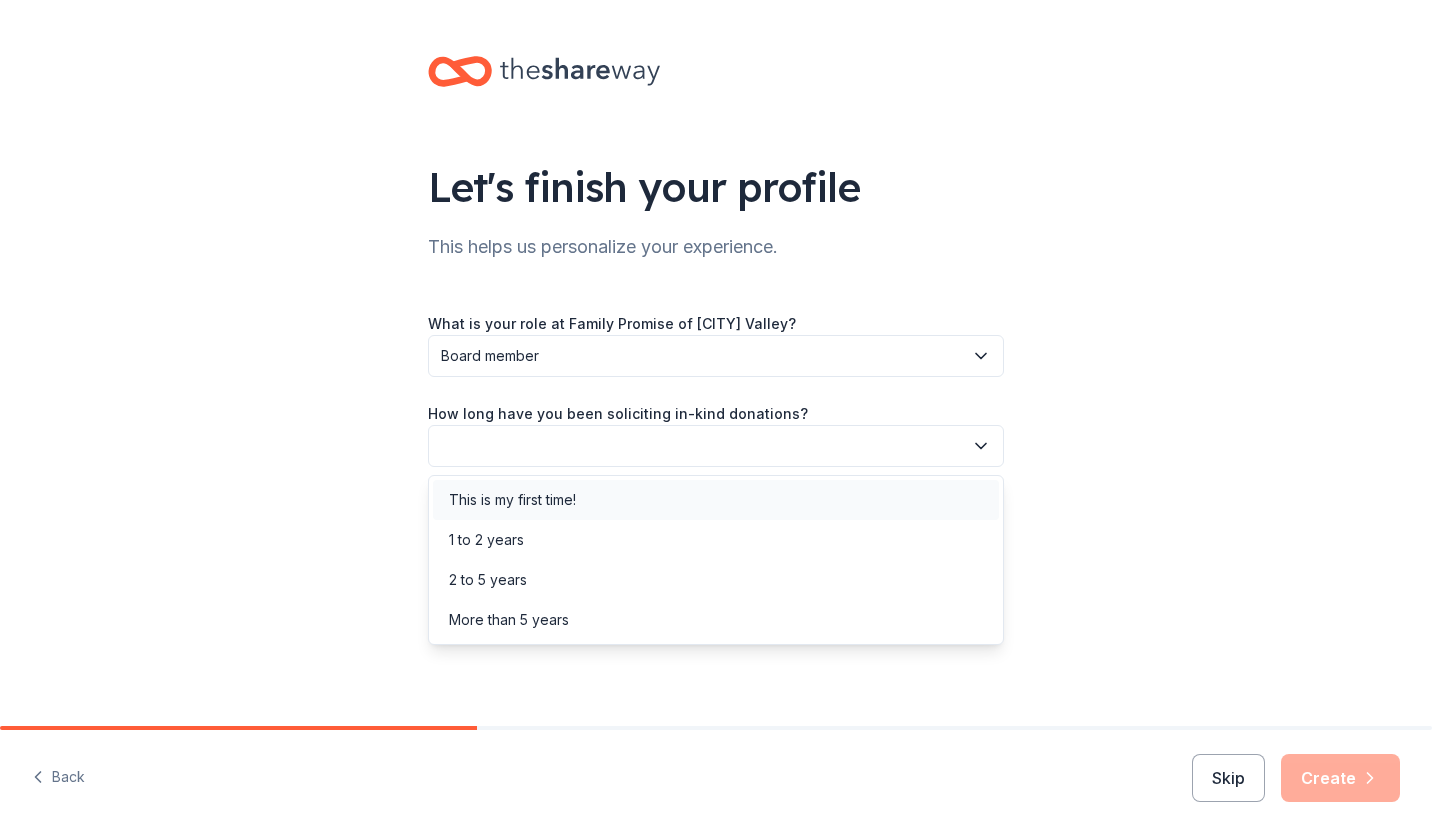 click on "This is my first time!" at bounding box center (512, 500) 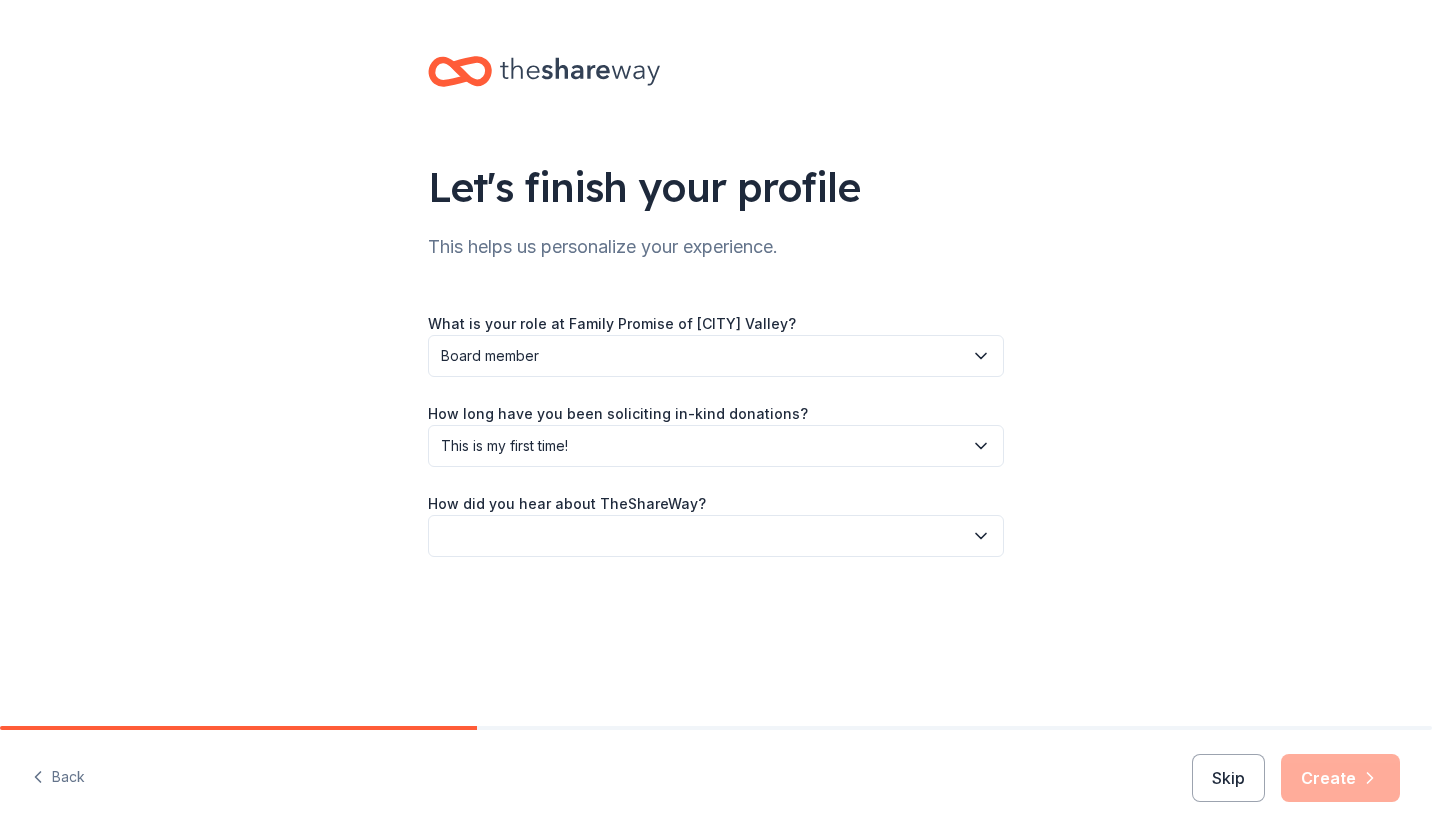 click at bounding box center [716, 536] 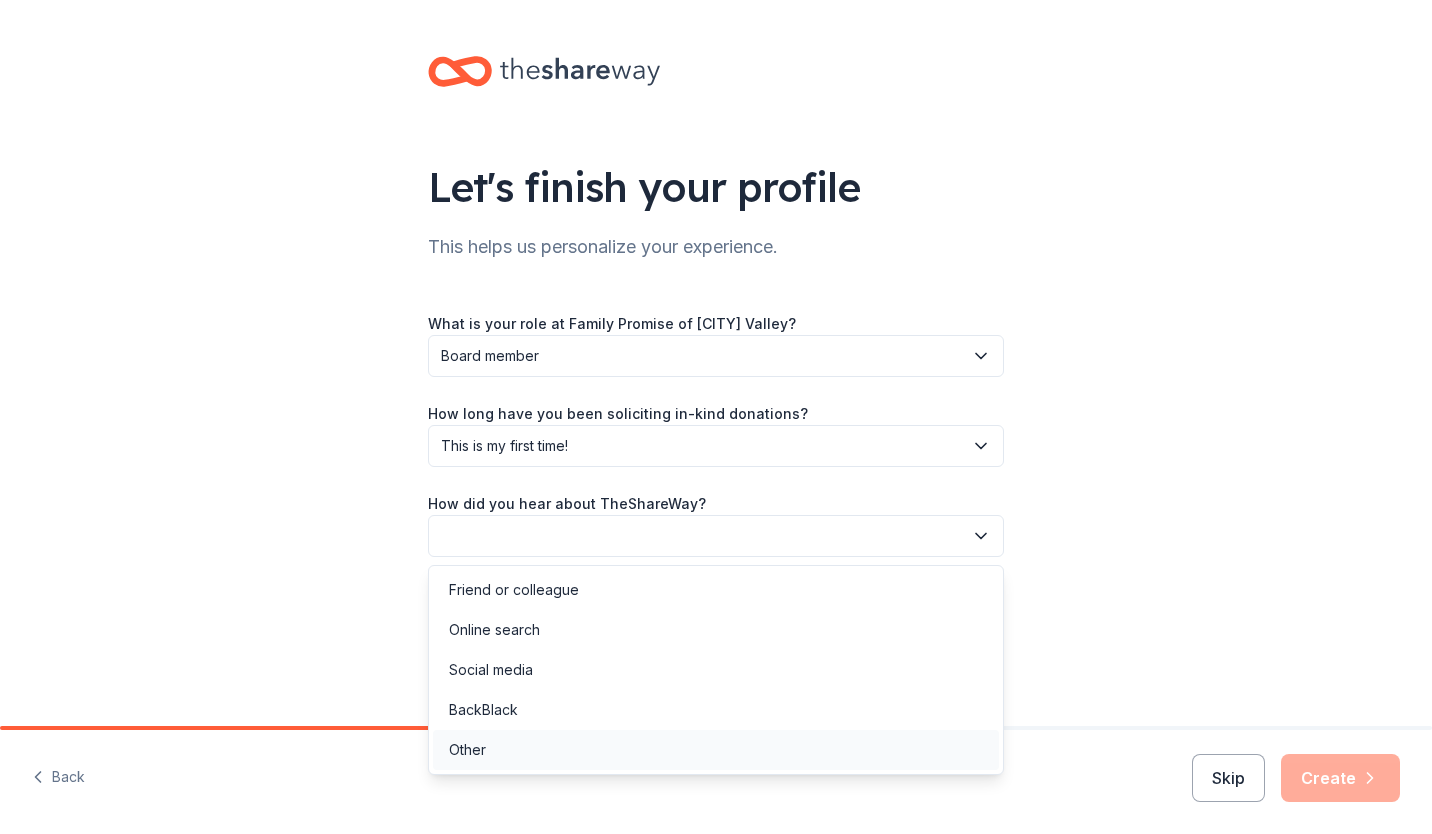 click on "Other" at bounding box center (467, 750) 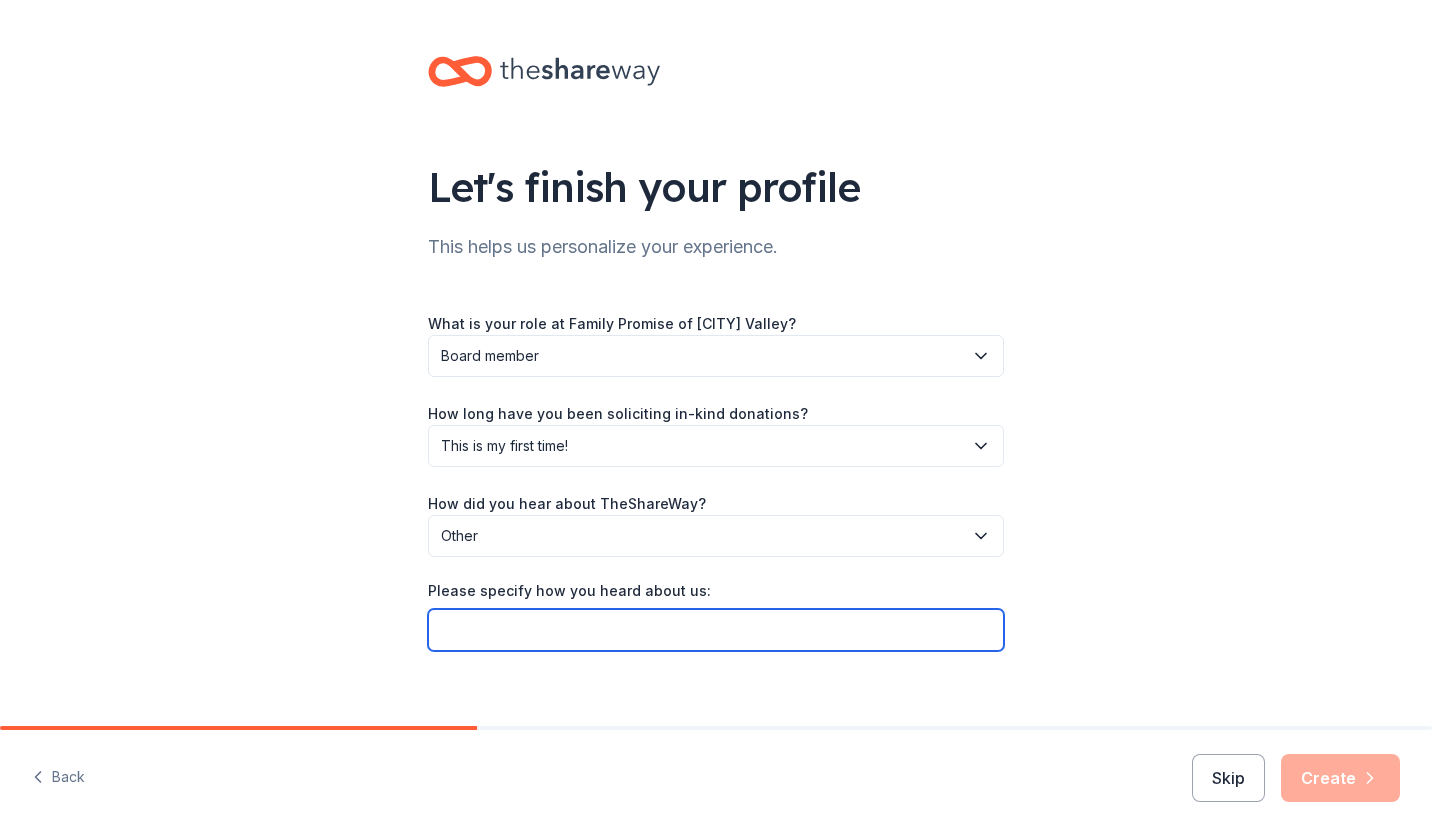 click on "Please specify how you heard about us:" at bounding box center (716, 630) 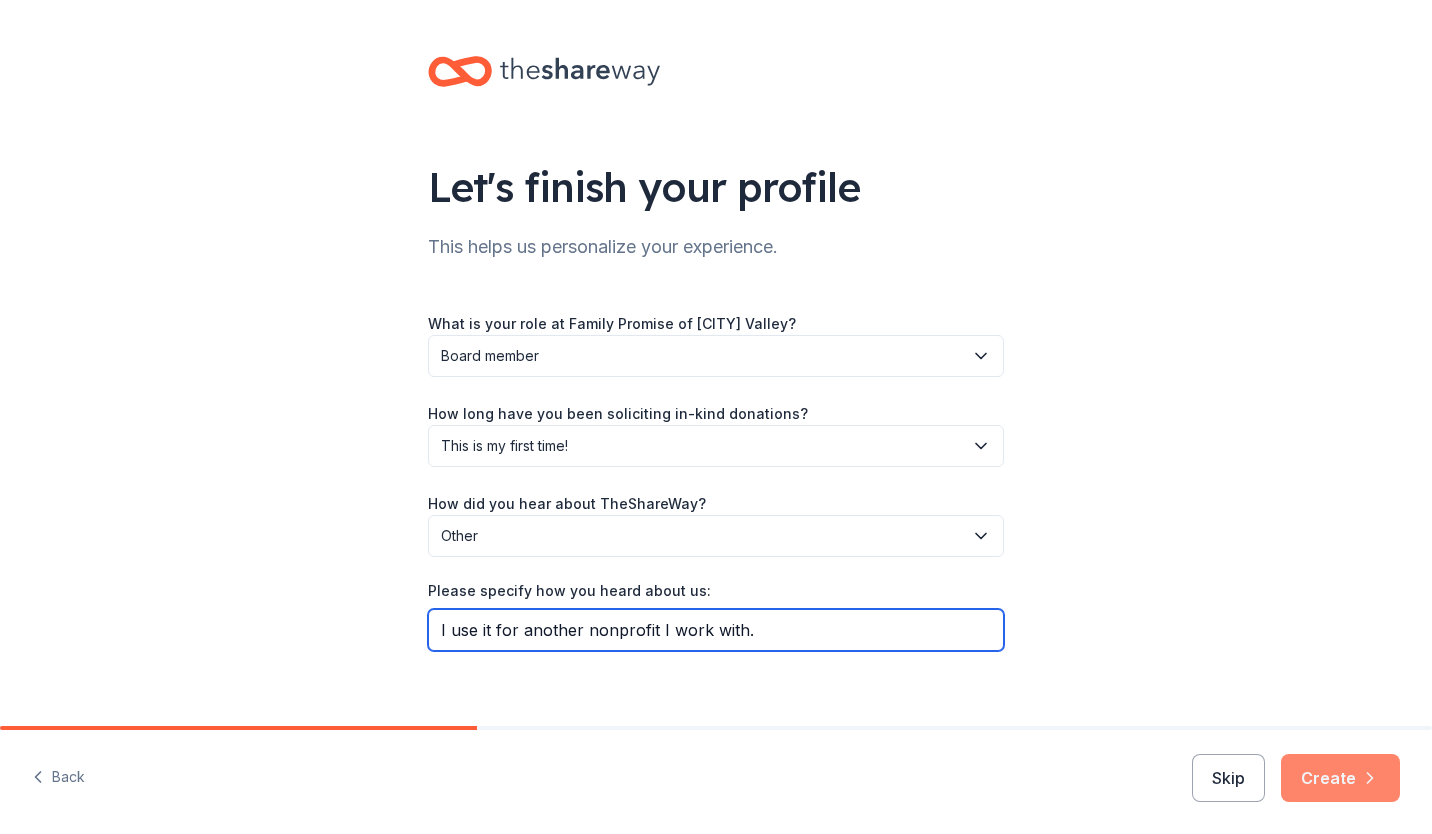 type on "I use it for another nonprofit I work with." 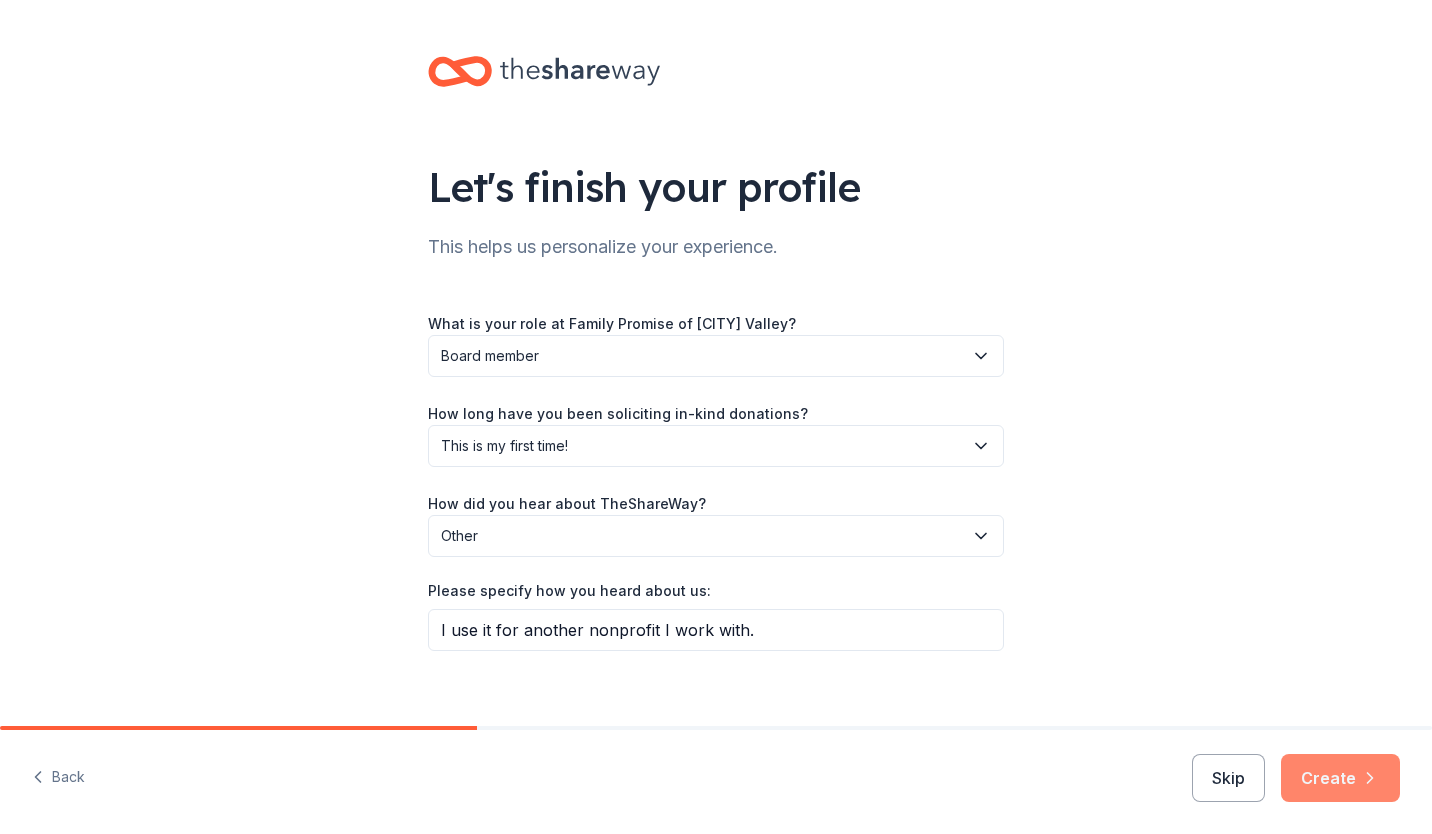 click on "Create" at bounding box center (1340, 778) 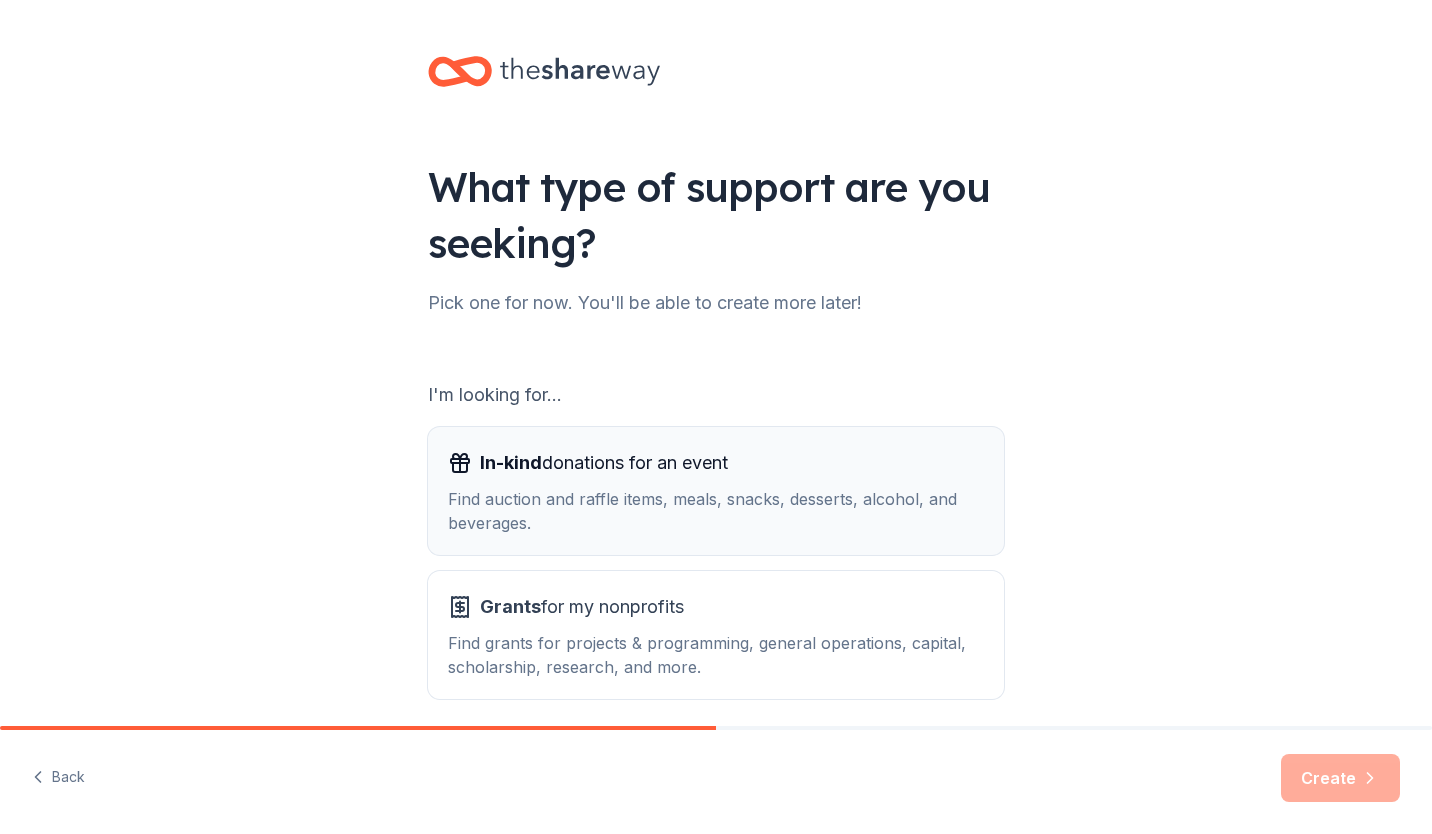 scroll, scrollTop: 81, scrollLeft: 0, axis: vertical 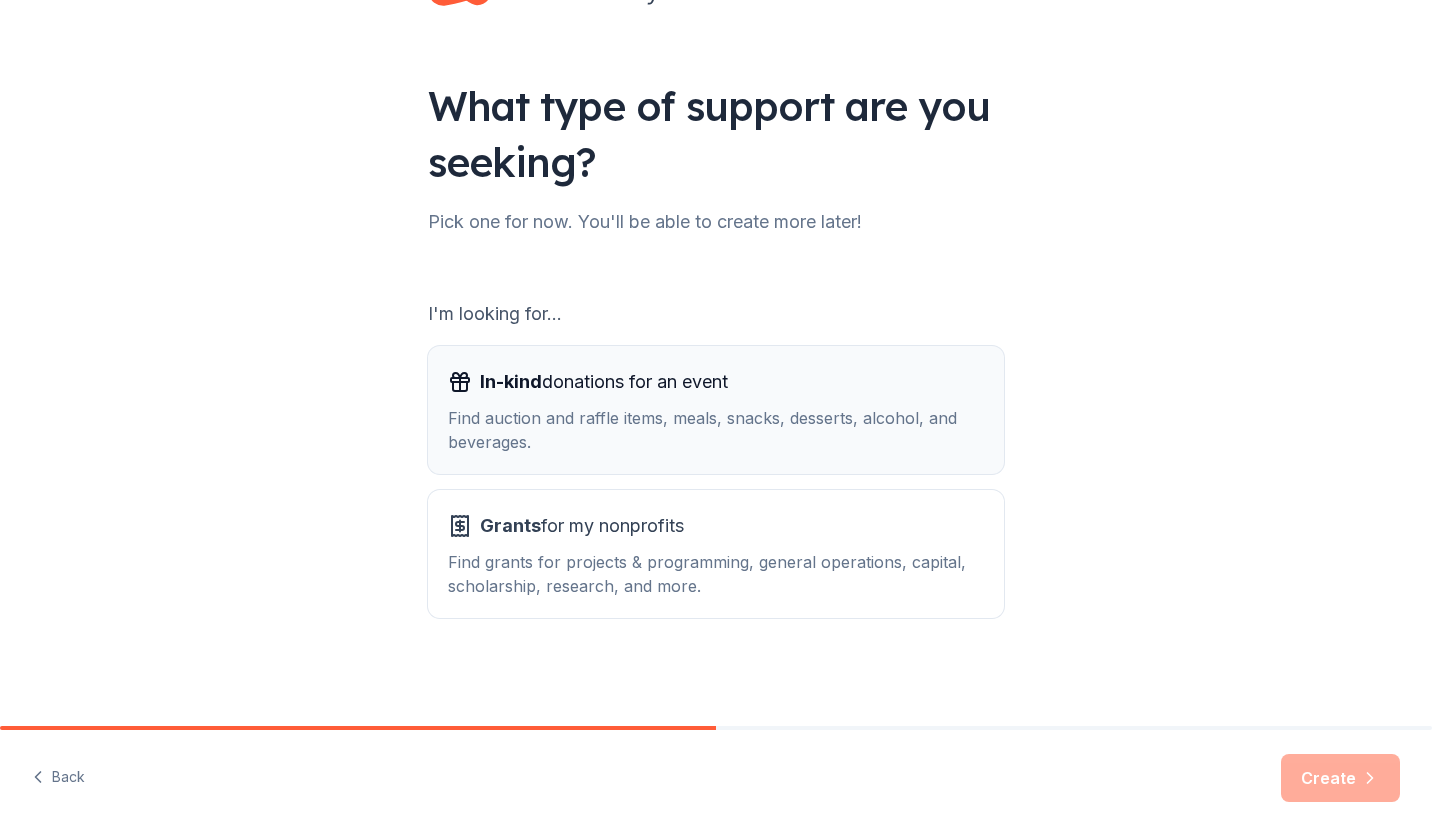 click on "Find auction and raffle items, meals, snacks, desserts, alcohol, and beverages." at bounding box center (716, 430) 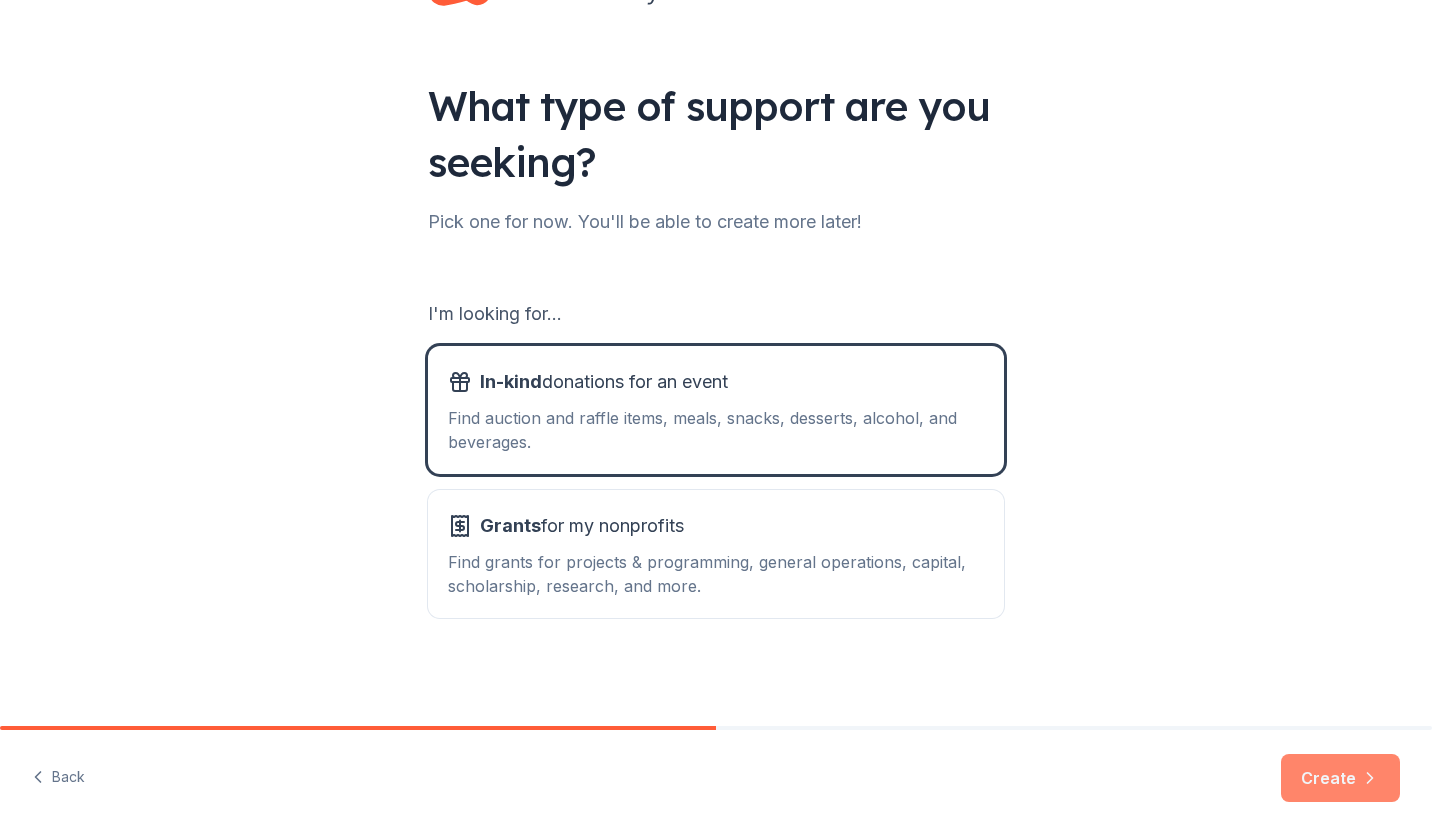 click on "Create" at bounding box center (1340, 778) 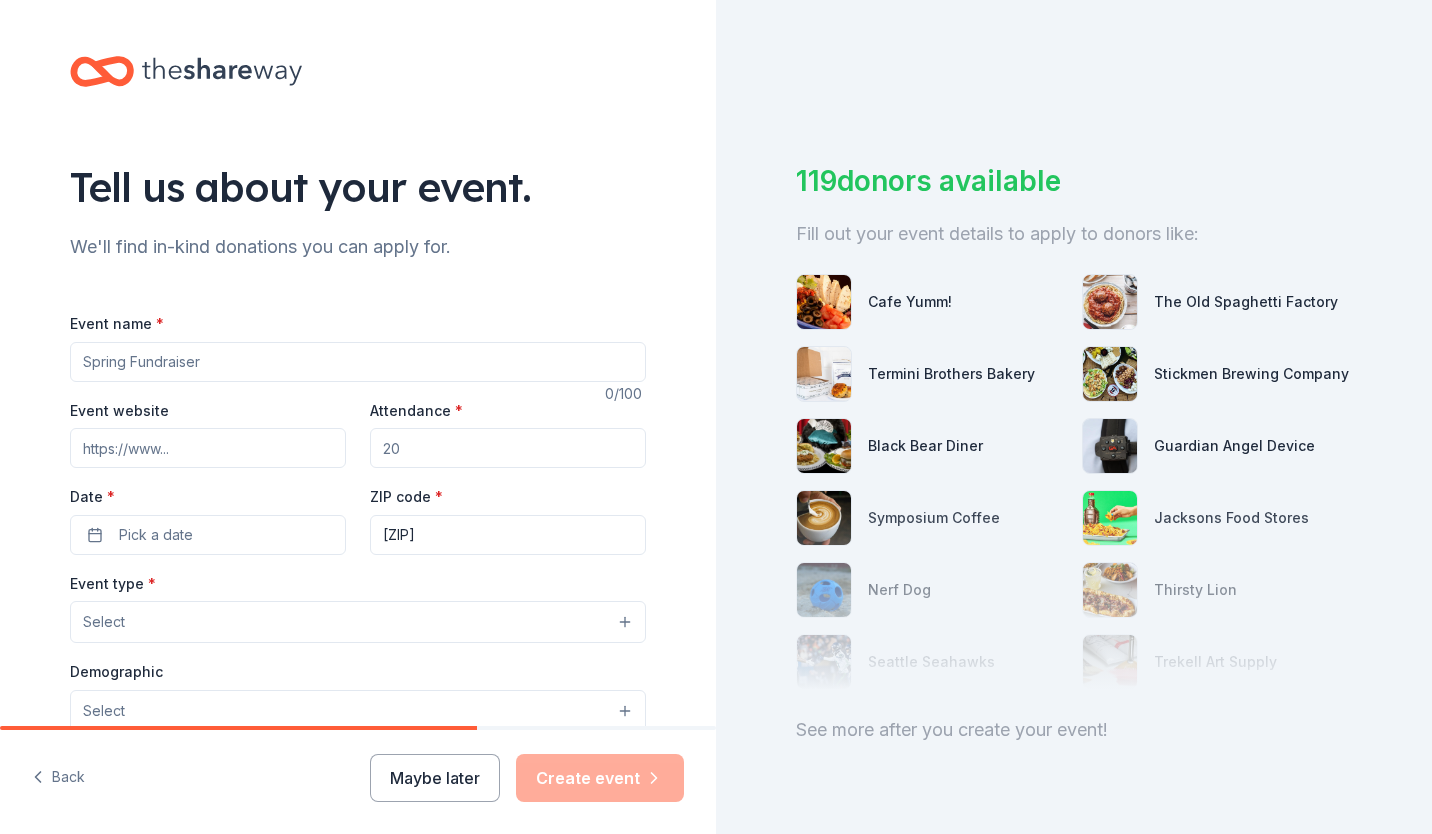 click on "Event name *" at bounding box center (358, 362) 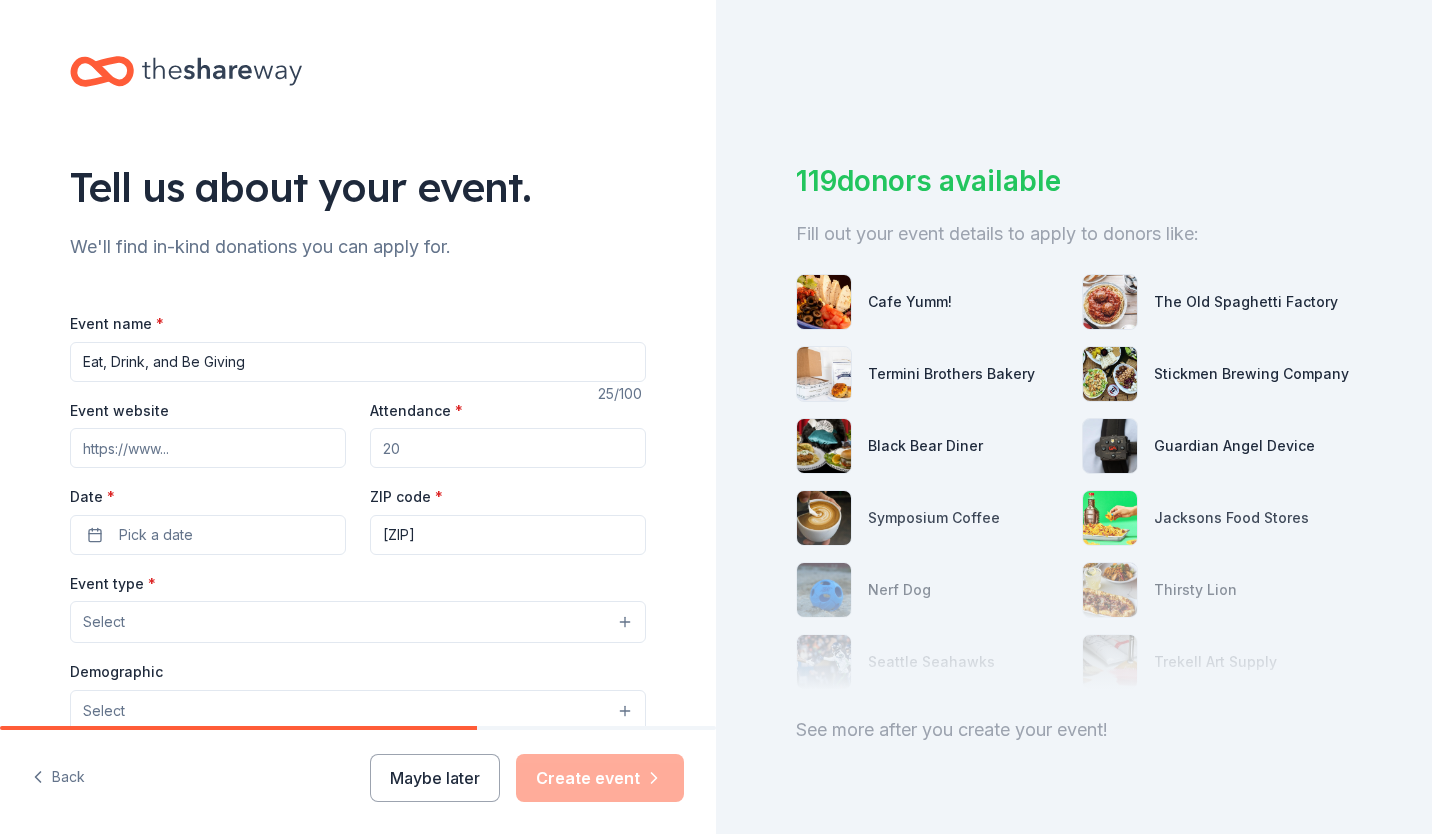 type on "Eat, Drink, and Be Giving" 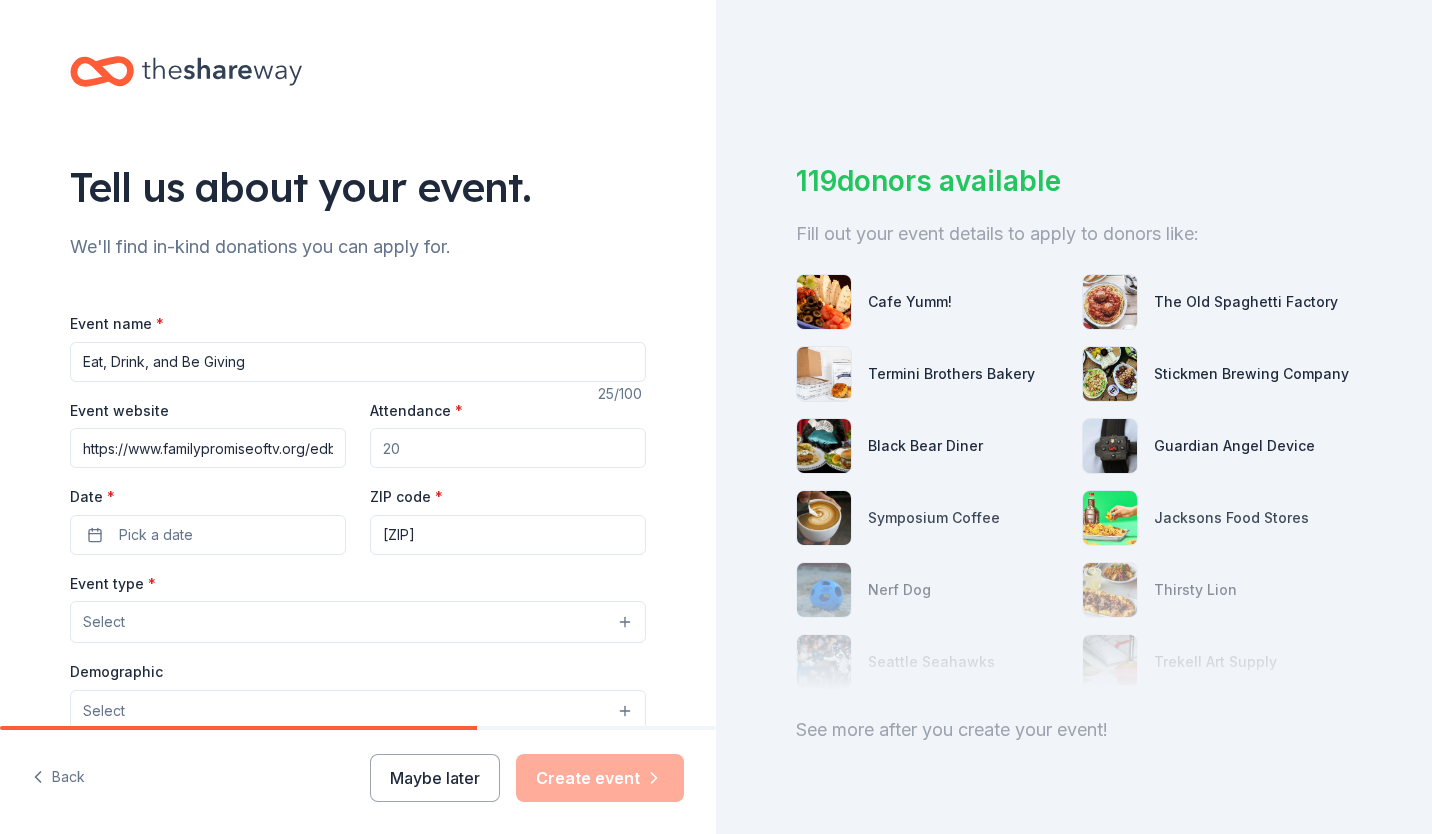 scroll, scrollTop: 0, scrollLeft: 52, axis: horizontal 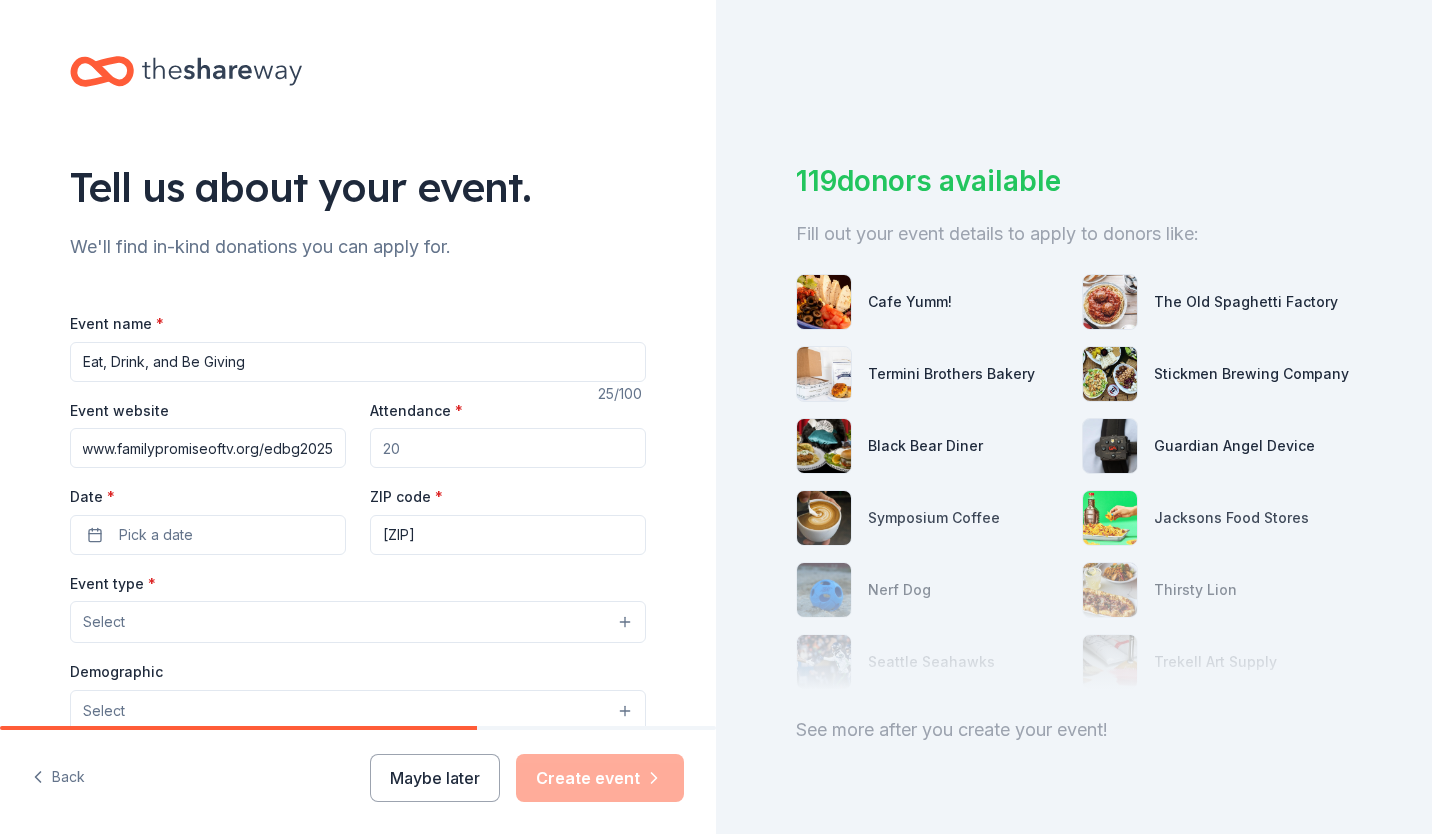 type on "https://www.familypromiseoftv.org/edbg2025" 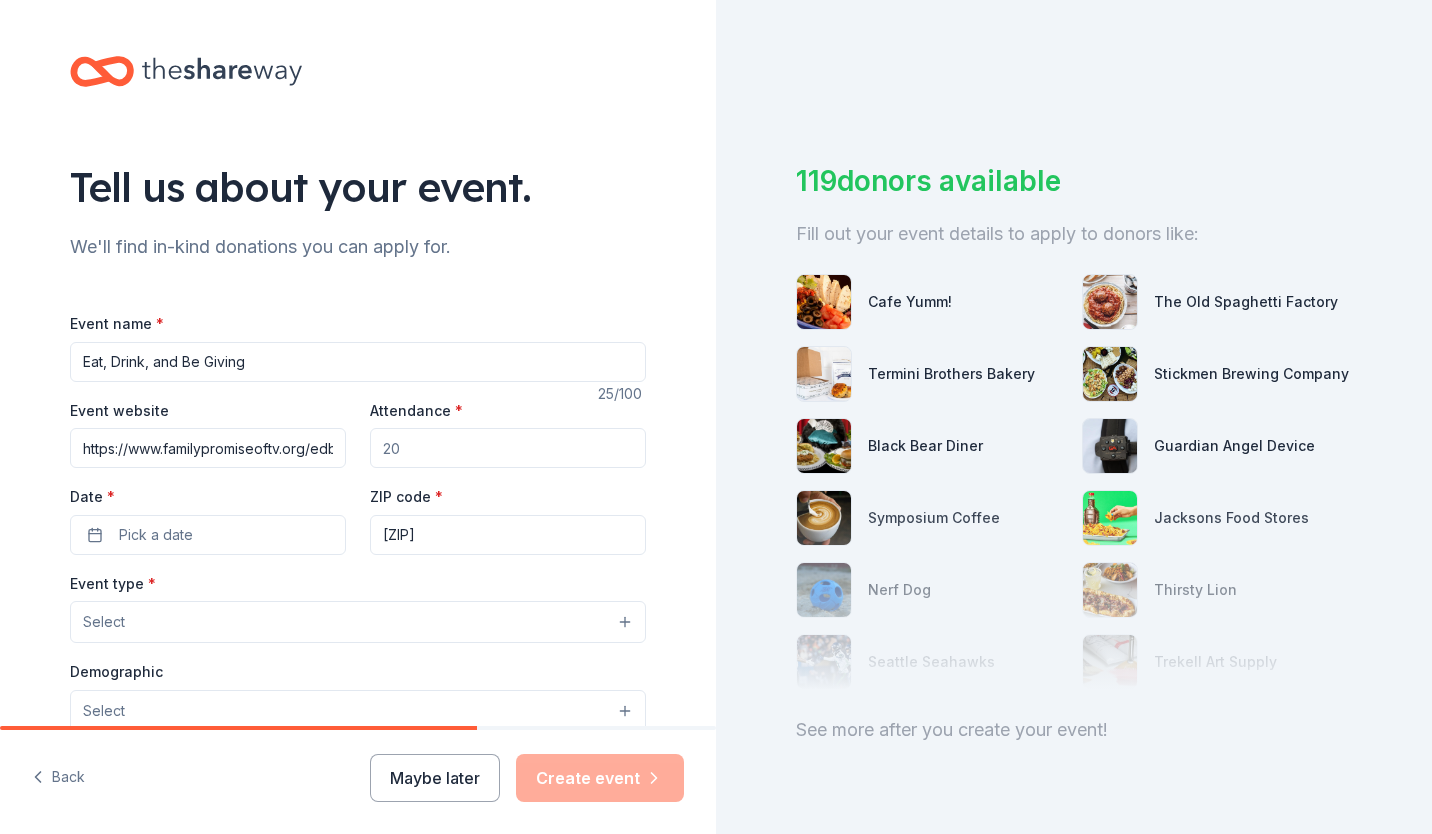 click on "Attendance *" at bounding box center [508, 448] 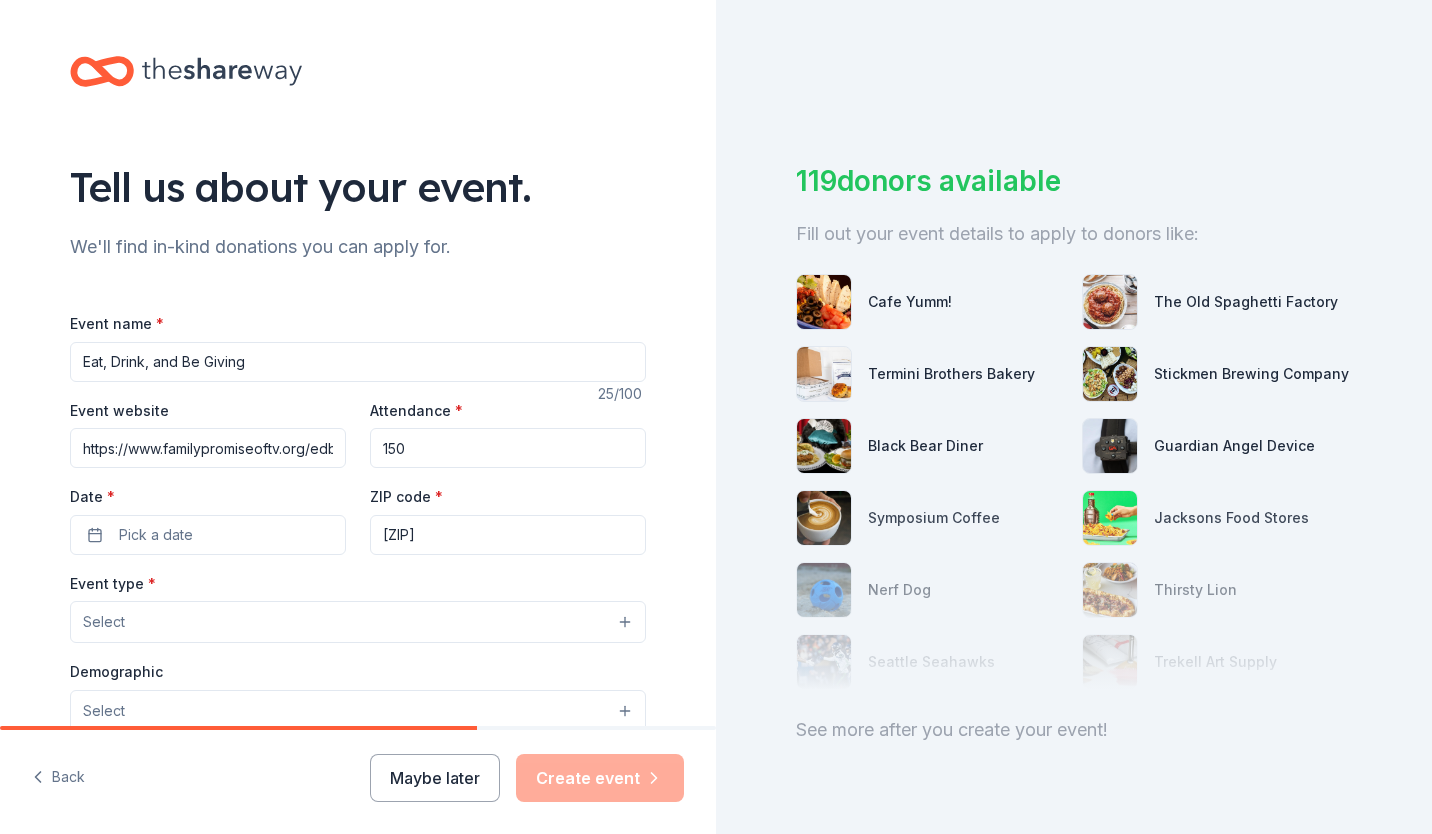type on "150" 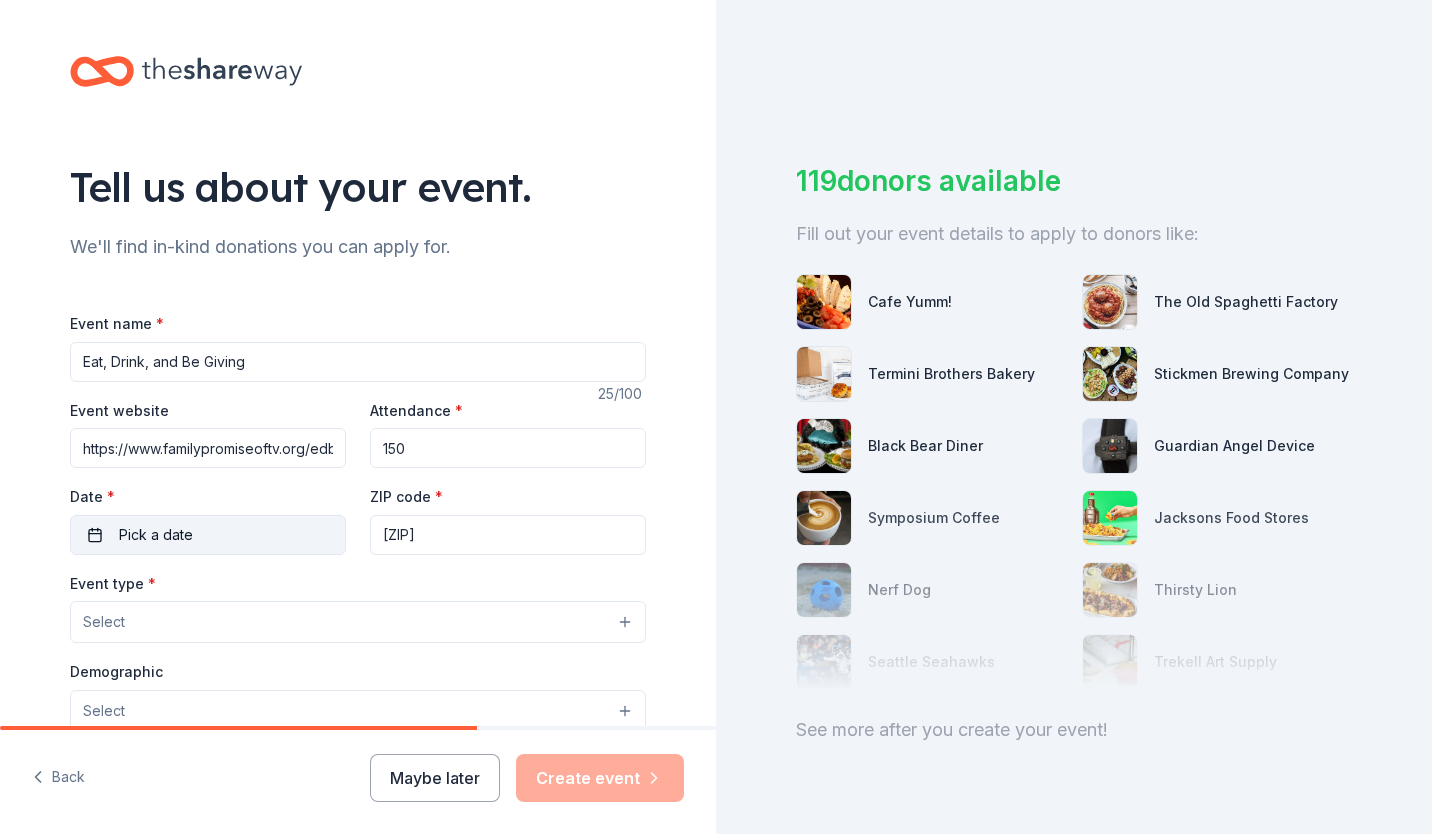 click on "Pick a date" at bounding box center [156, 535] 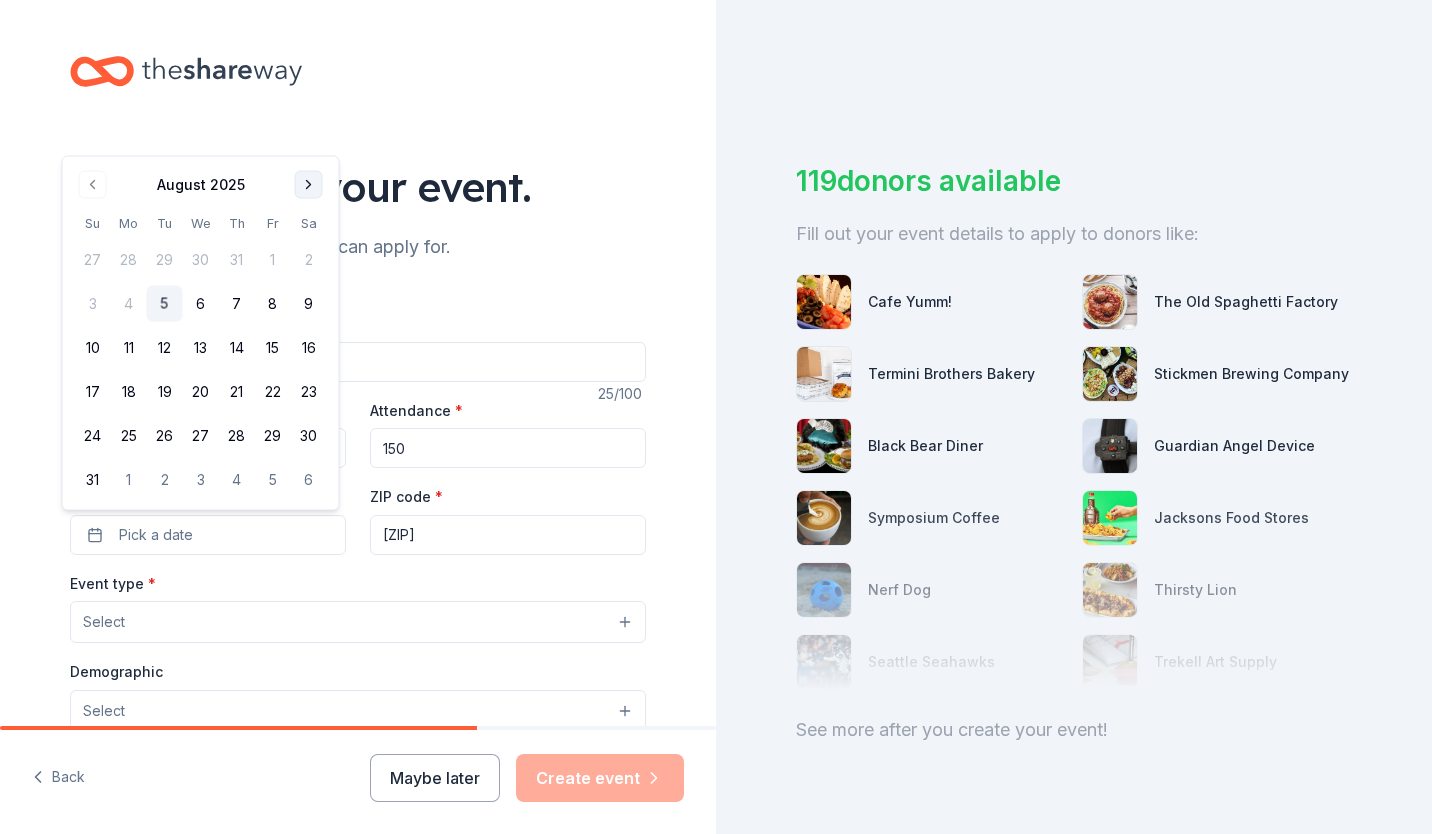 click at bounding box center [309, 185] 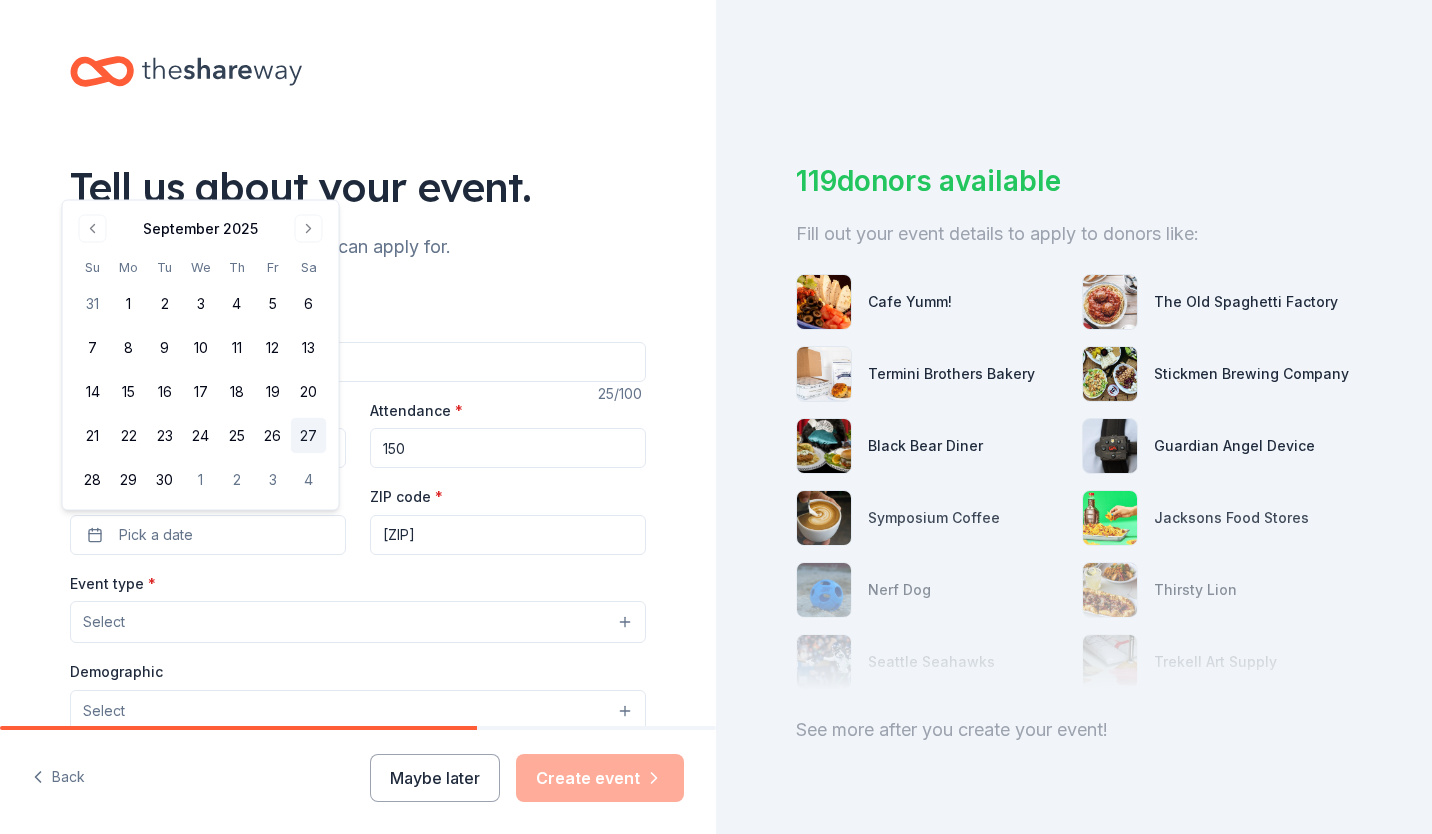 click on "27" at bounding box center (309, 436) 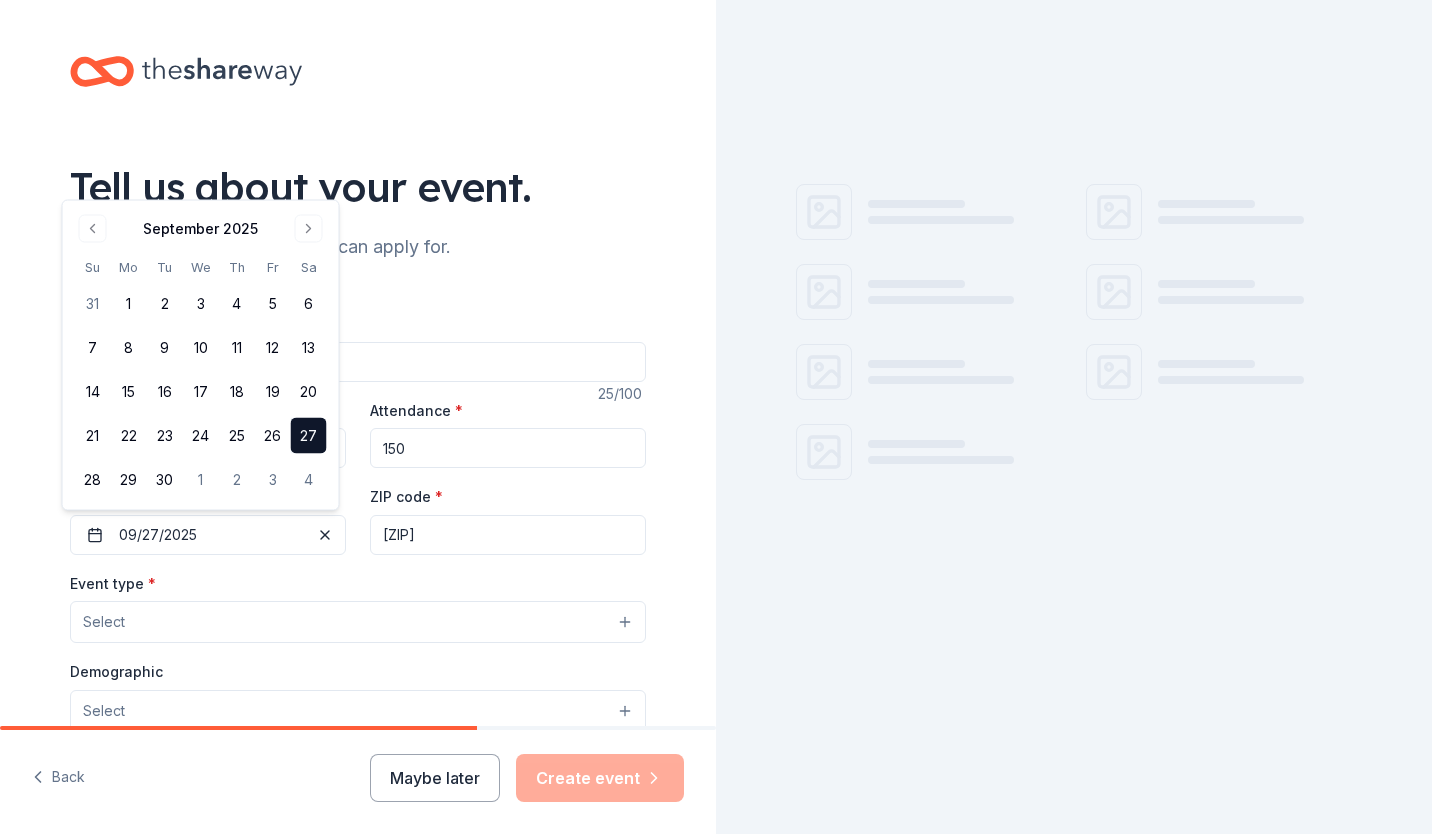 click on "Select" at bounding box center (358, 622) 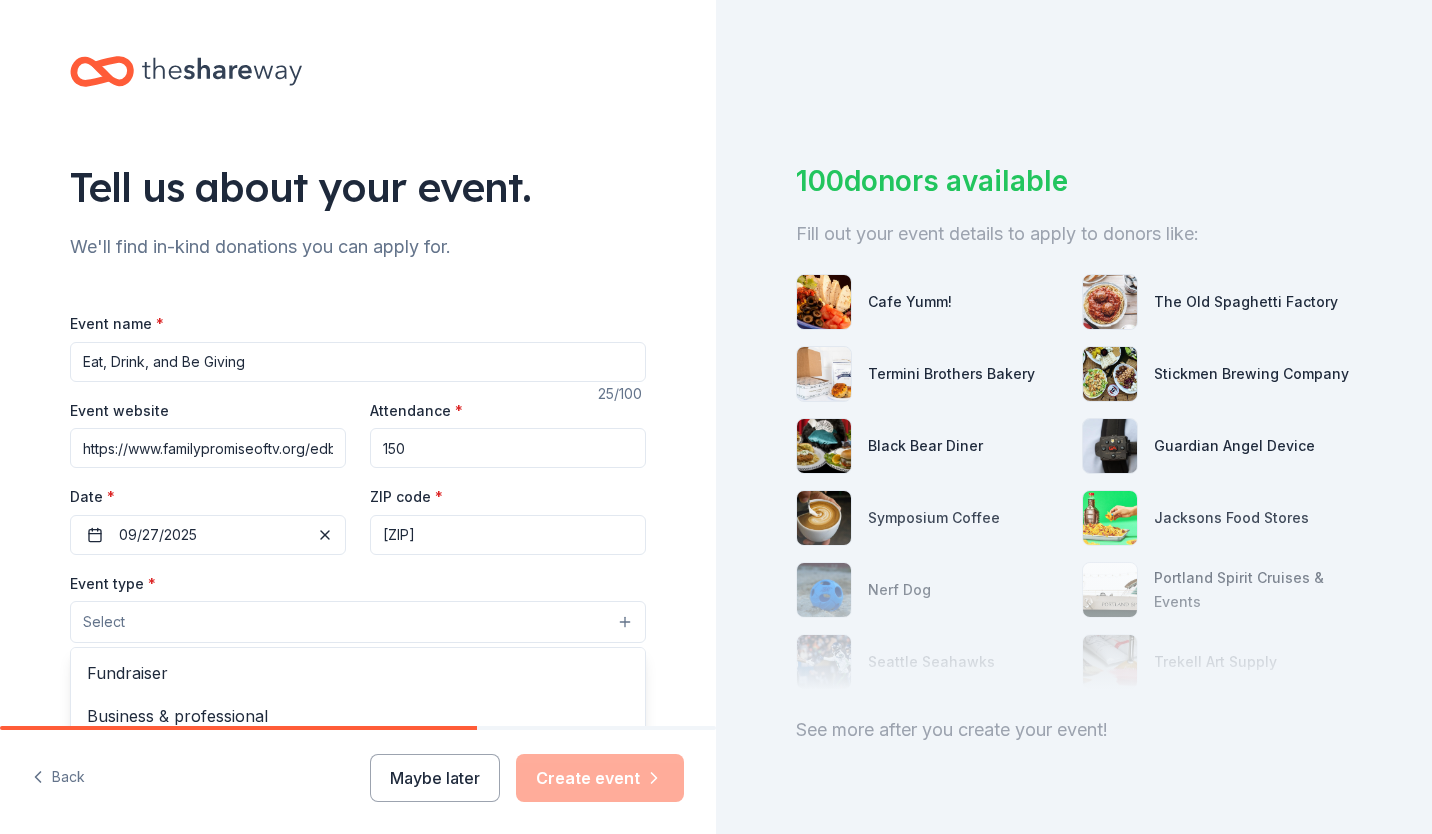 scroll, scrollTop: 100, scrollLeft: 0, axis: vertical 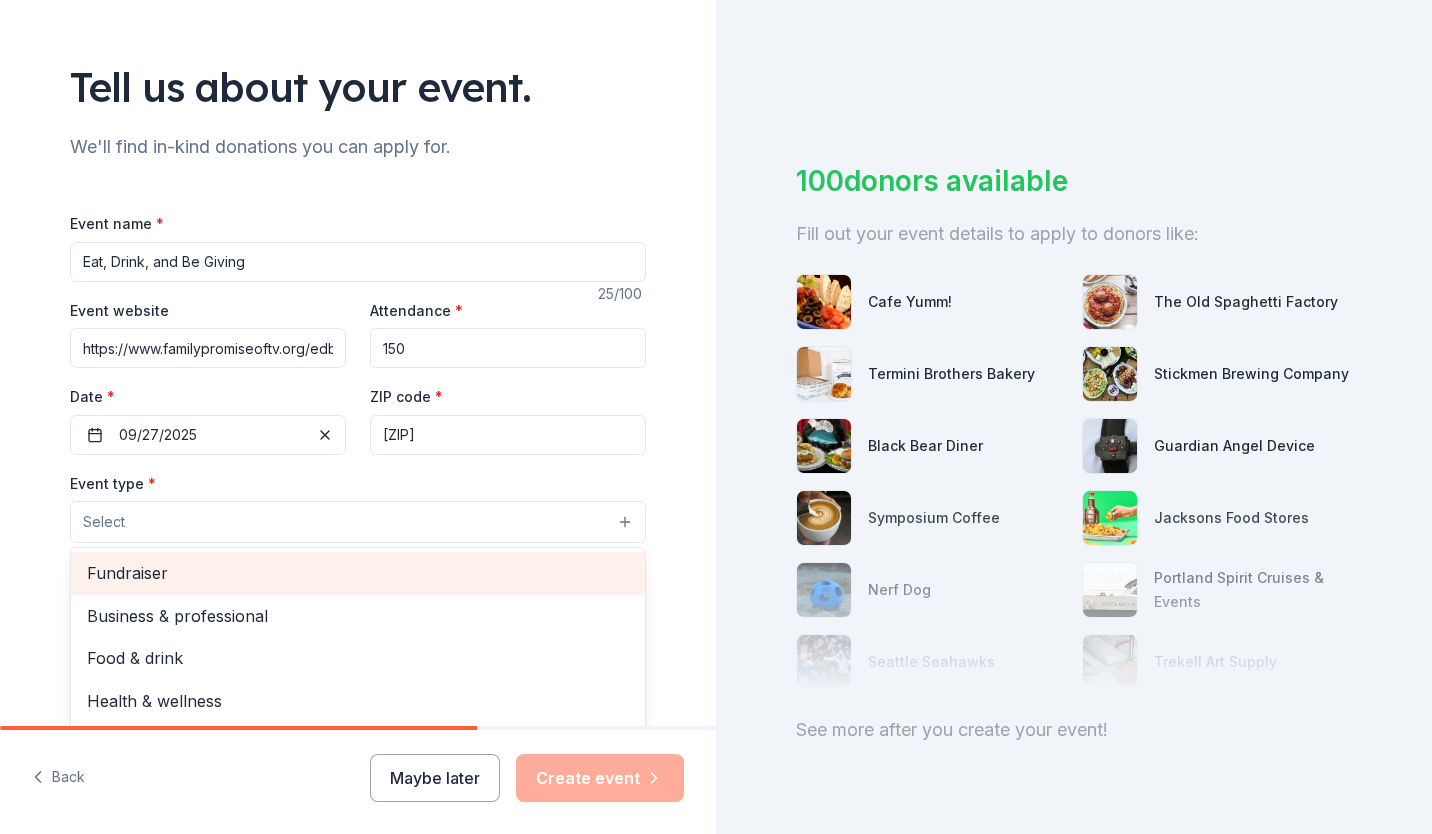 click on "Fundraiser" at bounding box center (358, 573) 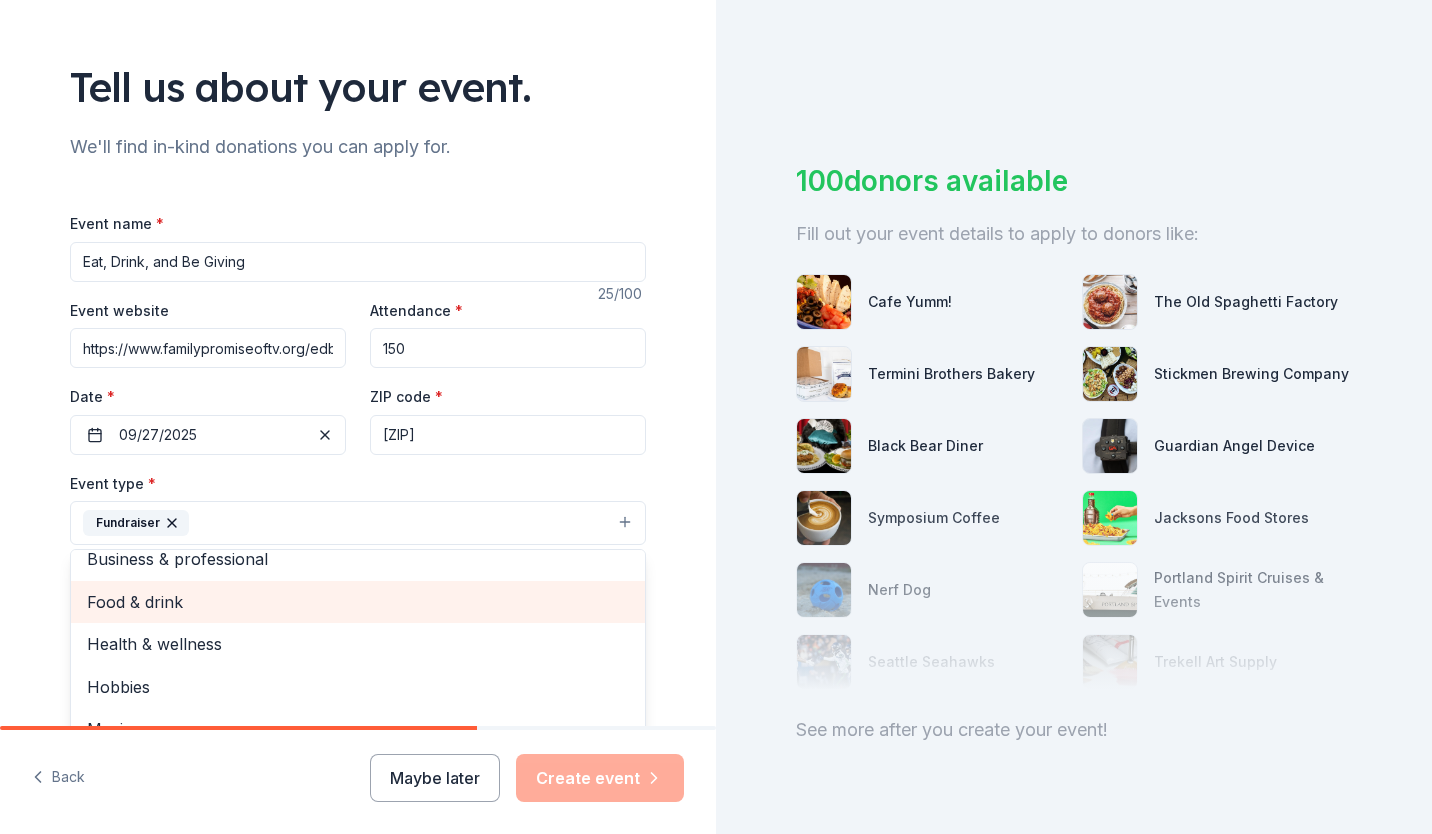 scroll, scrollTop: 24, scrollLeft: 0, axis: vertical 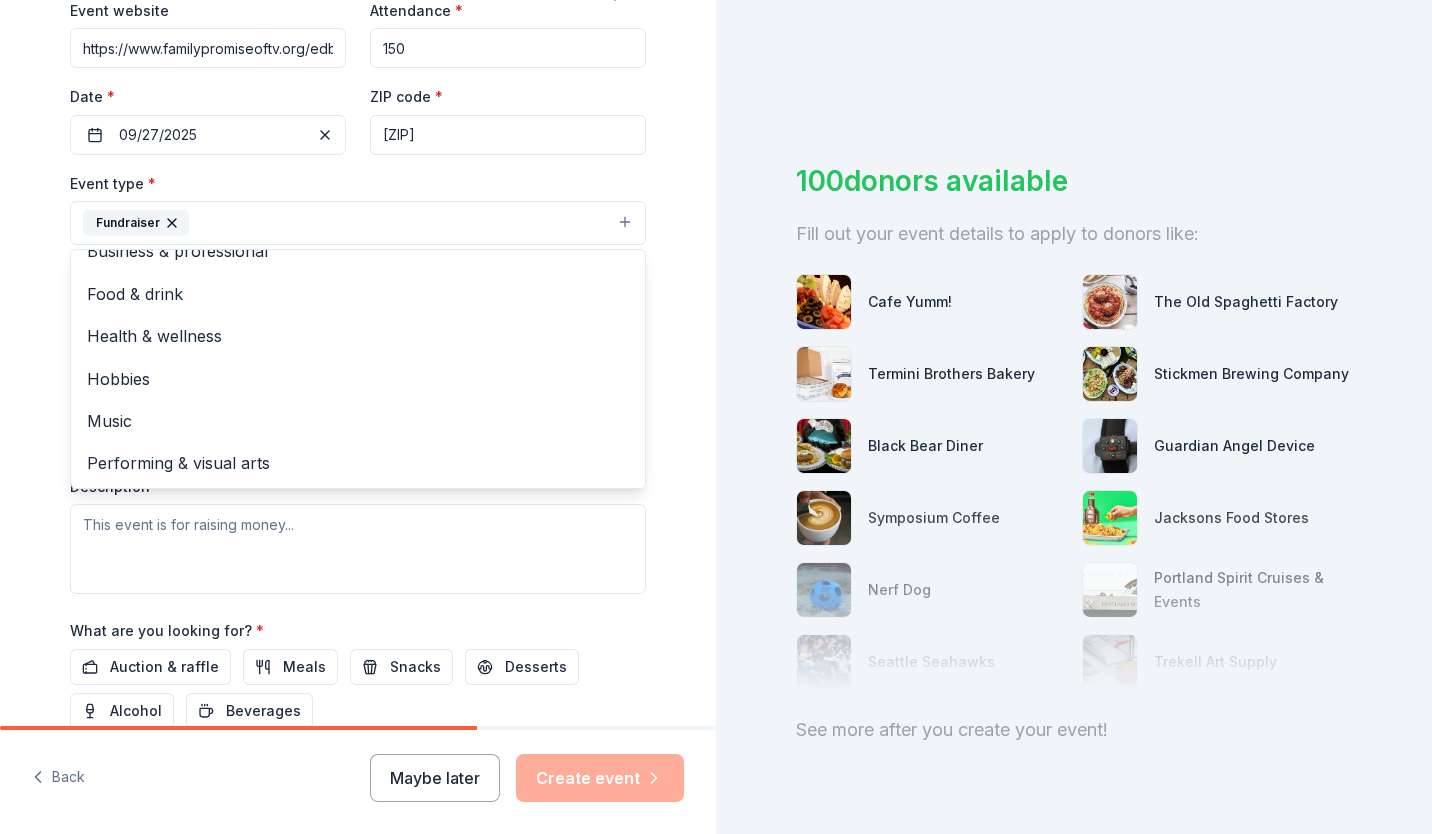 click on "Event type * Fundraiser Business & professional Food & drink Health & wellness Hobbies Music Performing & visual arts Demographic Select We use this information to help brands find events with their target demographic to sponsor their products. Mailing address Apt/unit Description" at bounding box center [358, 382] 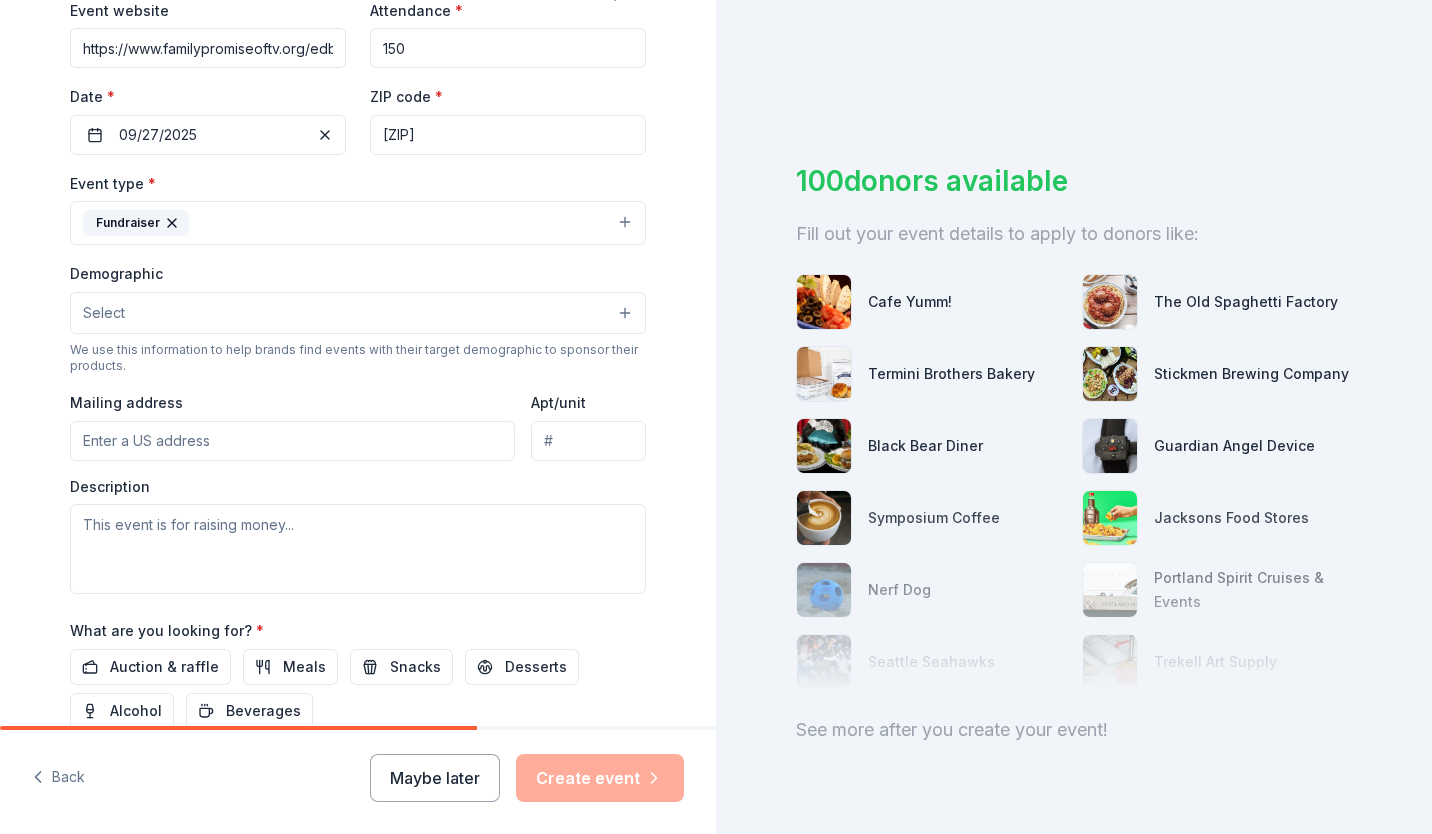 click on "Select" at bounding box center [358, 313] 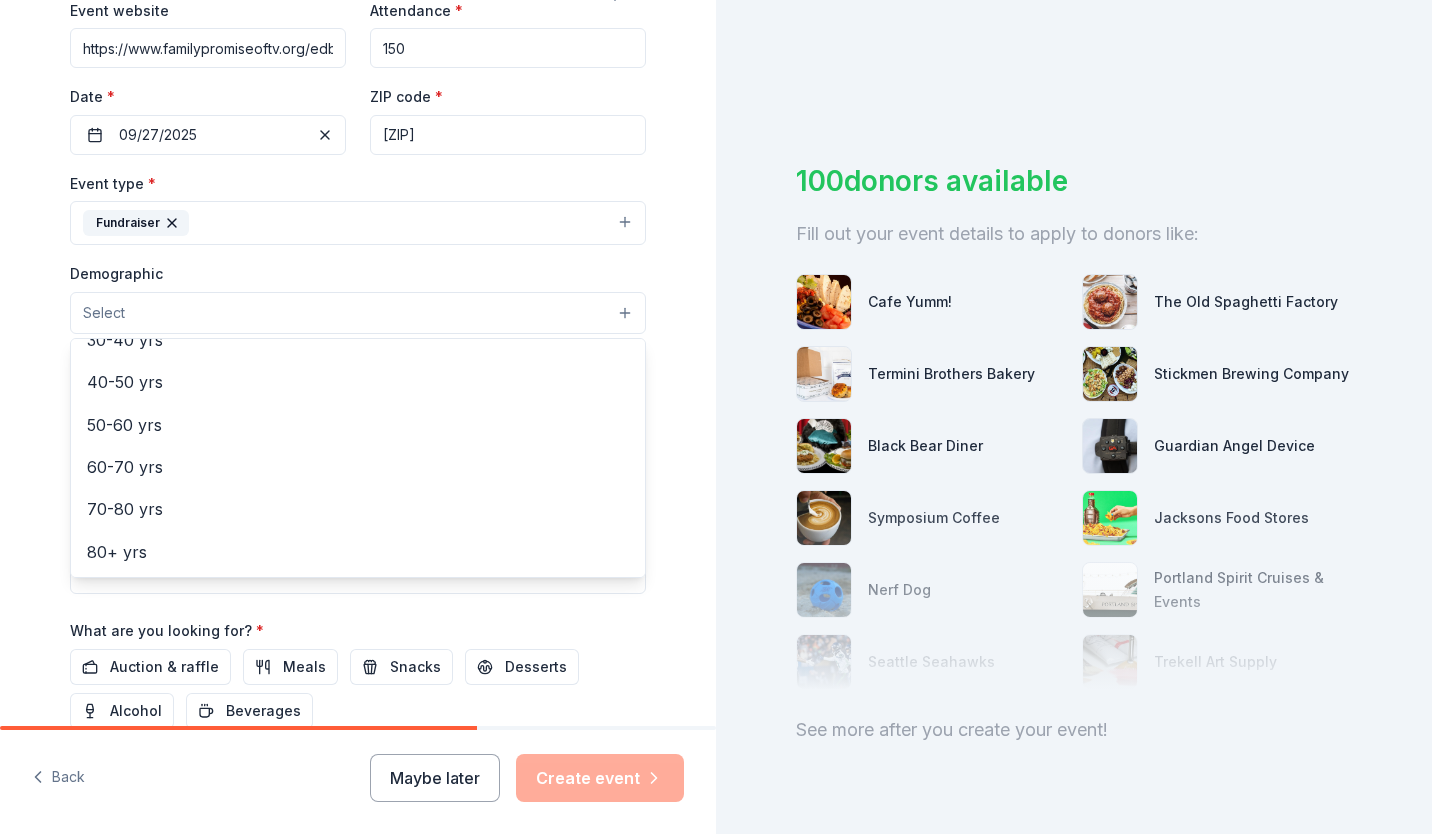 scroll, scrollTop: 21, scrollLeft: 0, axis: vertical 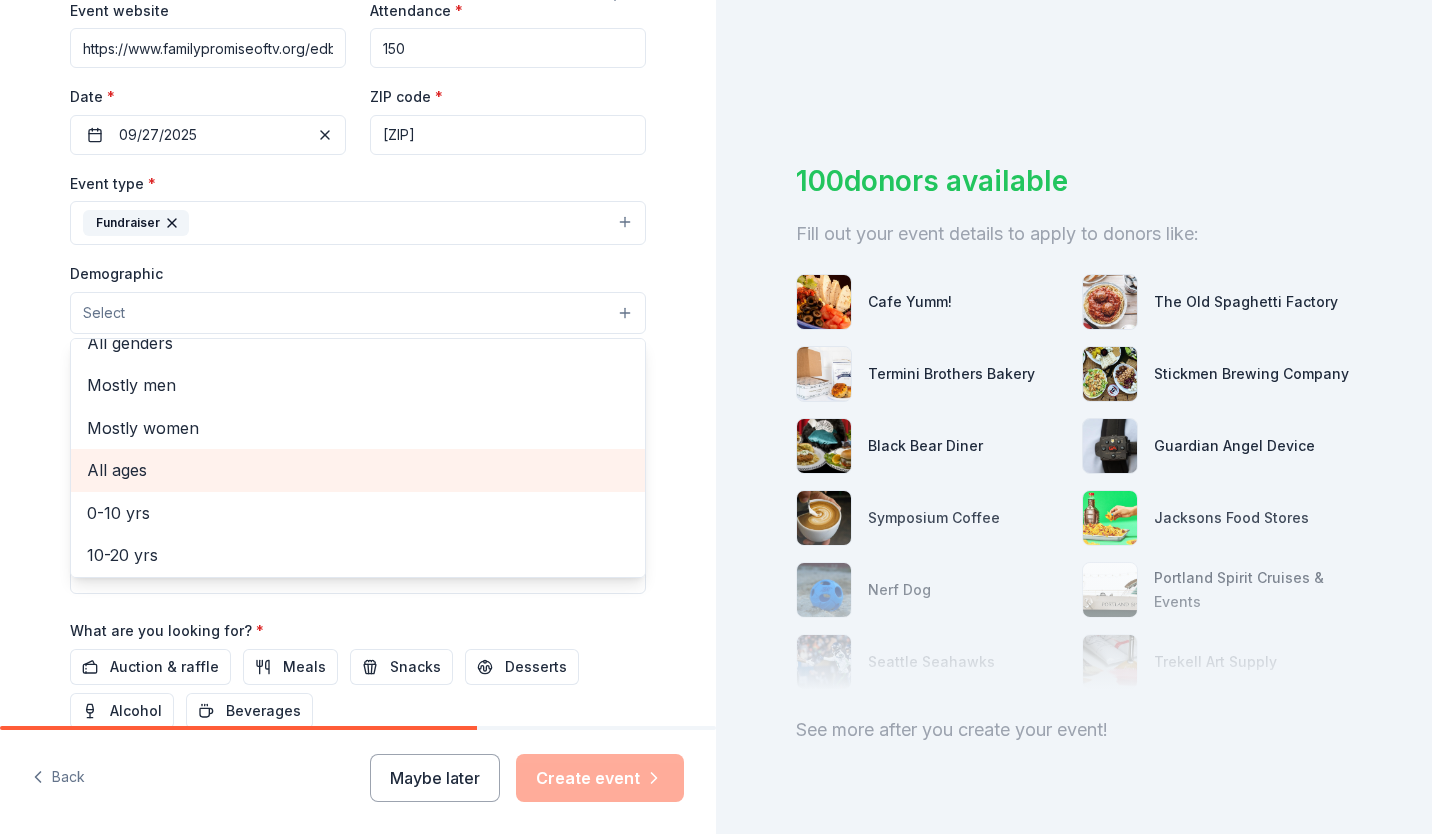 click on "All ages" at bounding box center [358, 470] 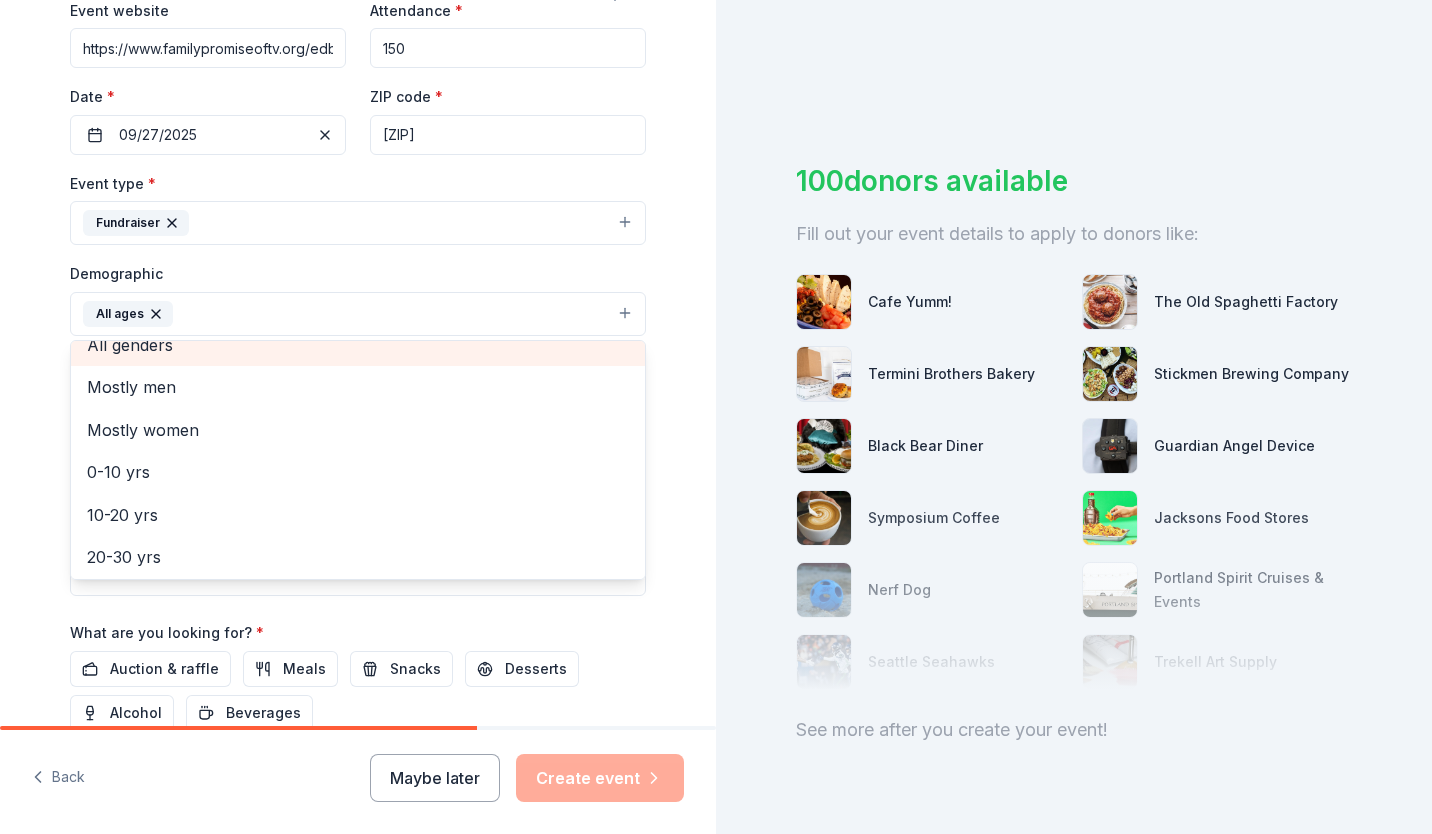 click on "All genders" at bounding box center [358, 345] 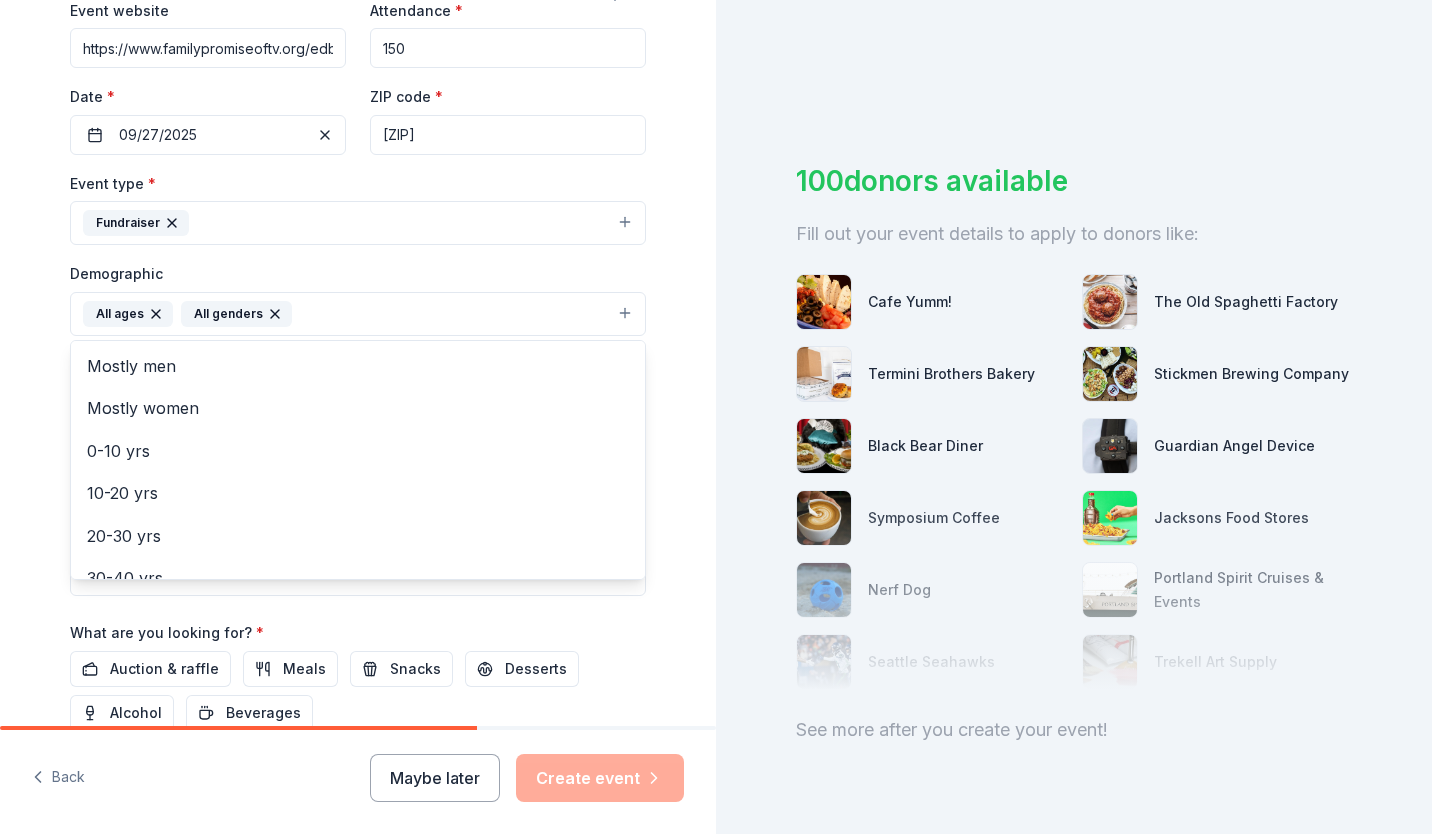 click on "Tell us about your event. We'll find in-kind donations you can apply for. Event name * Eat, Drink, and Be Giving 25 /100 Event website https://www.familypromiseoftv.org/edbg2025 Attendance * 150 Date * 09/27/2025 ZIP code * 97223 Event type * Fundraiser Demographic All ages All genders Mostly men Mostly women 0-10 yrs 10-20 yrs 20-30 yrs 30-40 yrs 40-50 yrs 50-60 yrs 60-70 yrs 70-80 yrs 80+ yrs We use this information to help brands find events with their target demographic to sponsor their products. Mailing address Apt/unit Description What are you looking for? * Auction & raffle Meals Snacks Desserts Alcohol Beverages Send me reminders Email me reminders of donor application deadlines Recurring event" at bounding box center [358, 267] 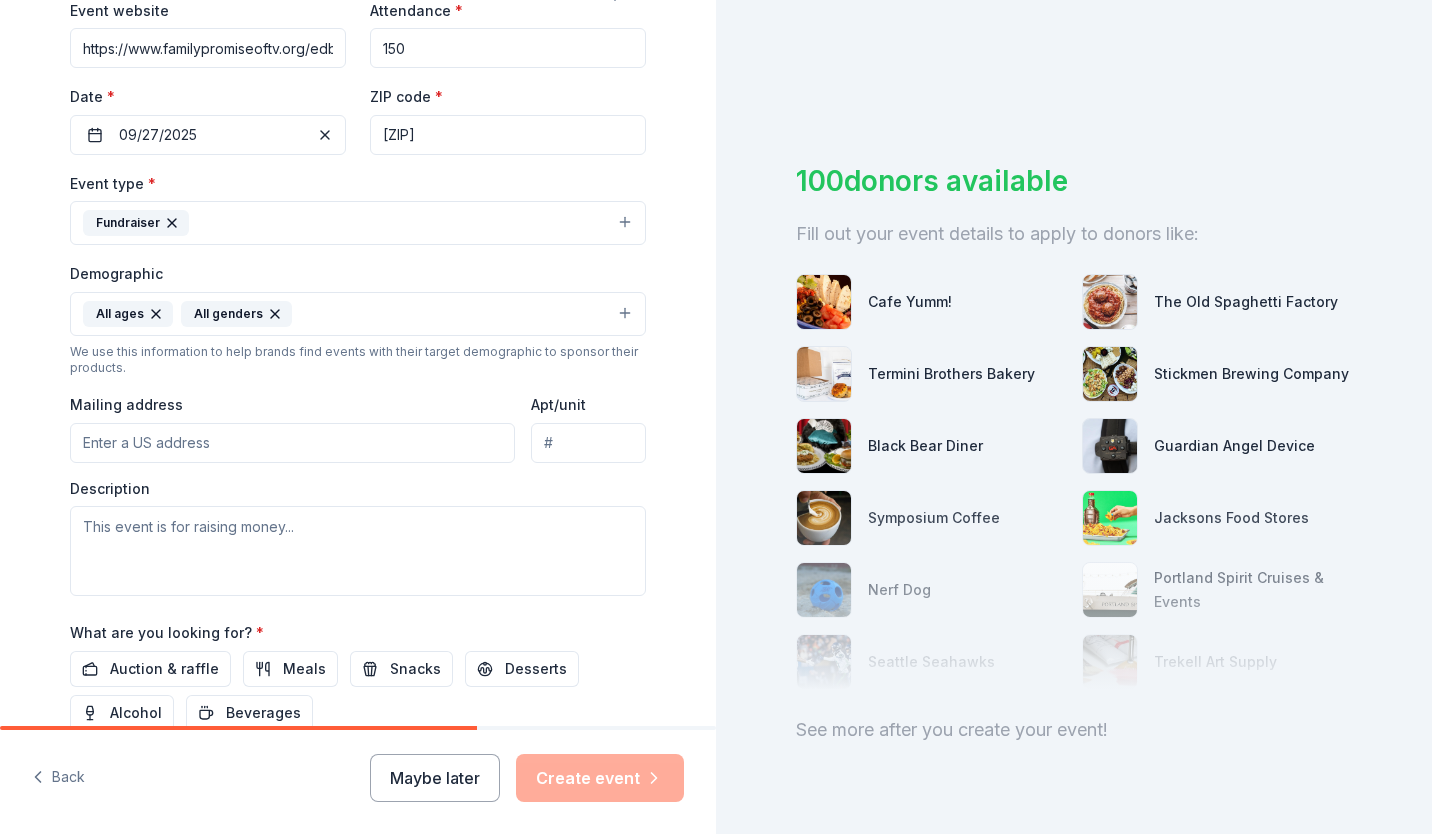 click on "Mailing address" at bounding box center (292, 443) 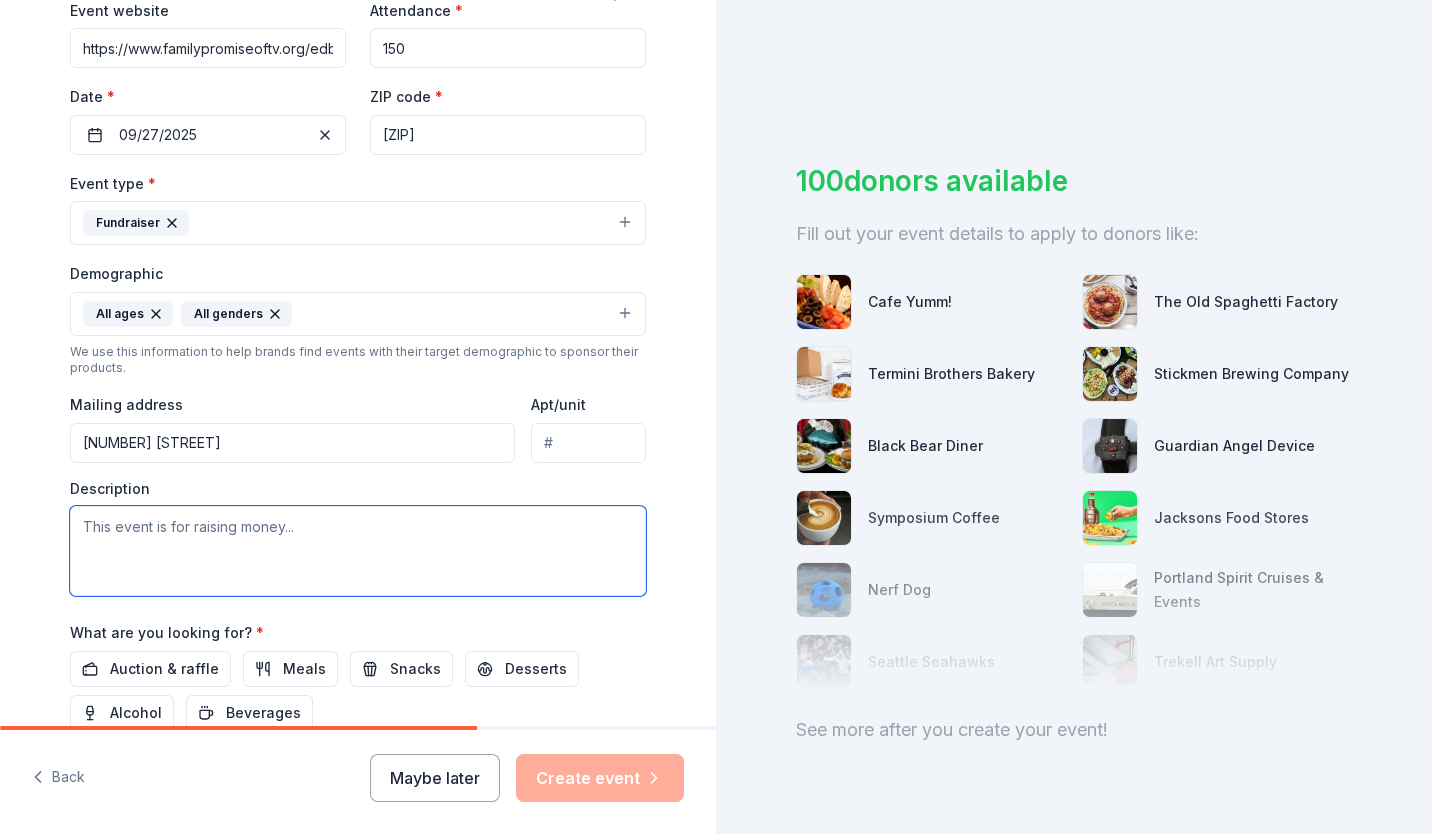 click at bounding box center (358, 551) 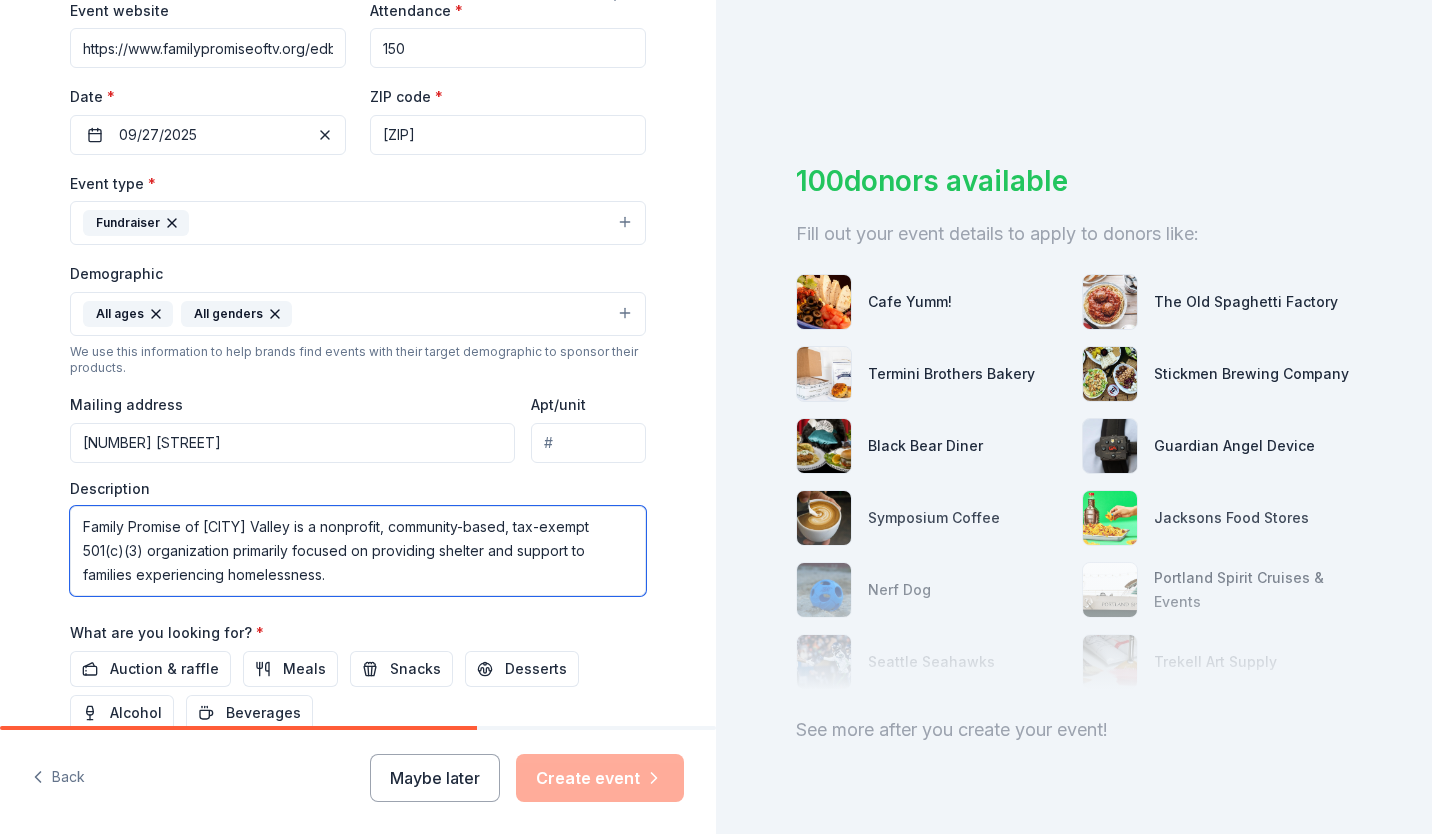 type on "Family Promise of Tualatin Valley is a nonprofit, community-based, tax-exempt 501(c)(3) organization primarily focused on providing shelter and support to families experiencing homelessness." 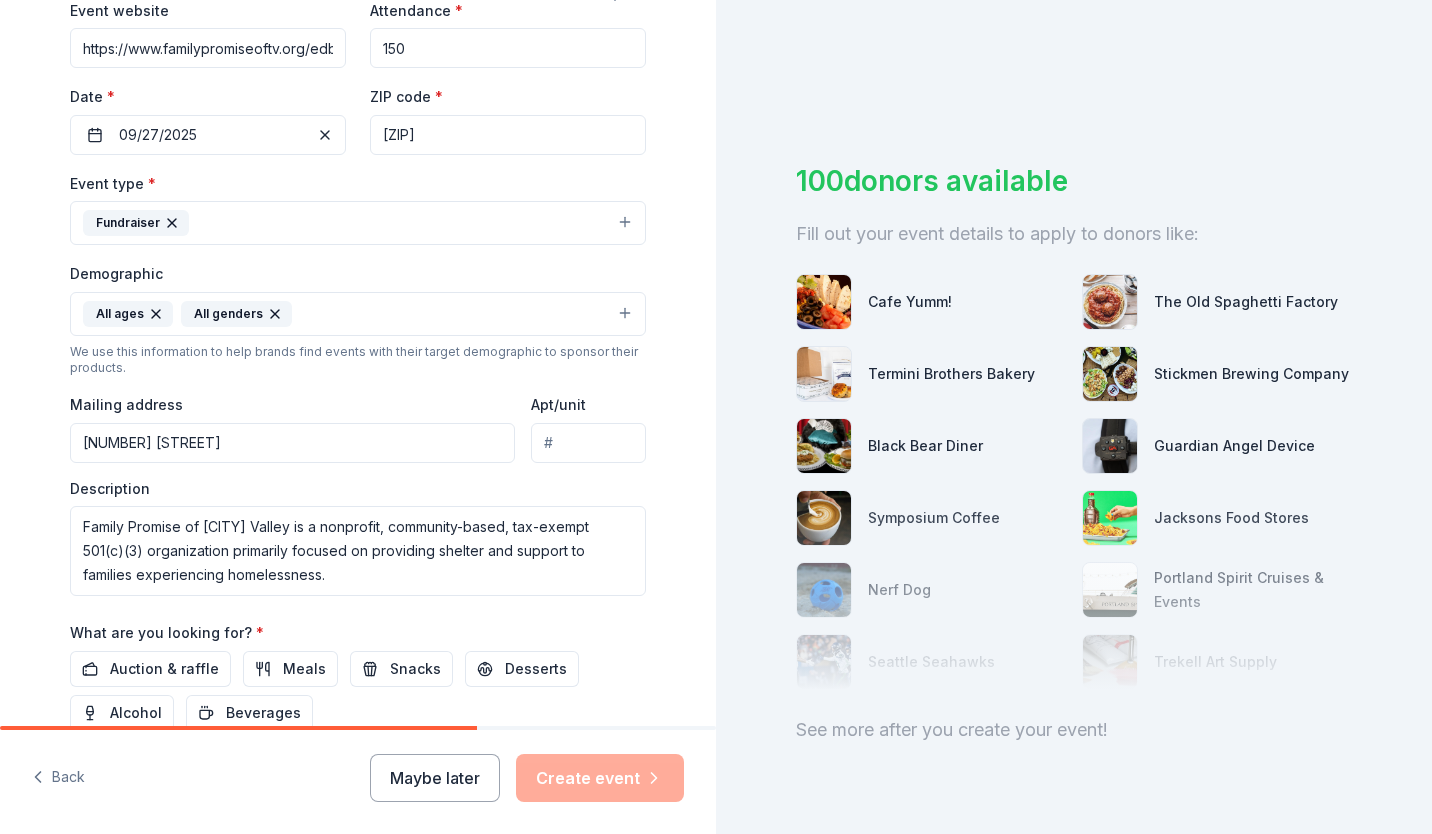 click on "What are you looking for? * Auction & raffle Meals Snacks Desserts Alcohol Beverages" at bounding box center [358, 675] 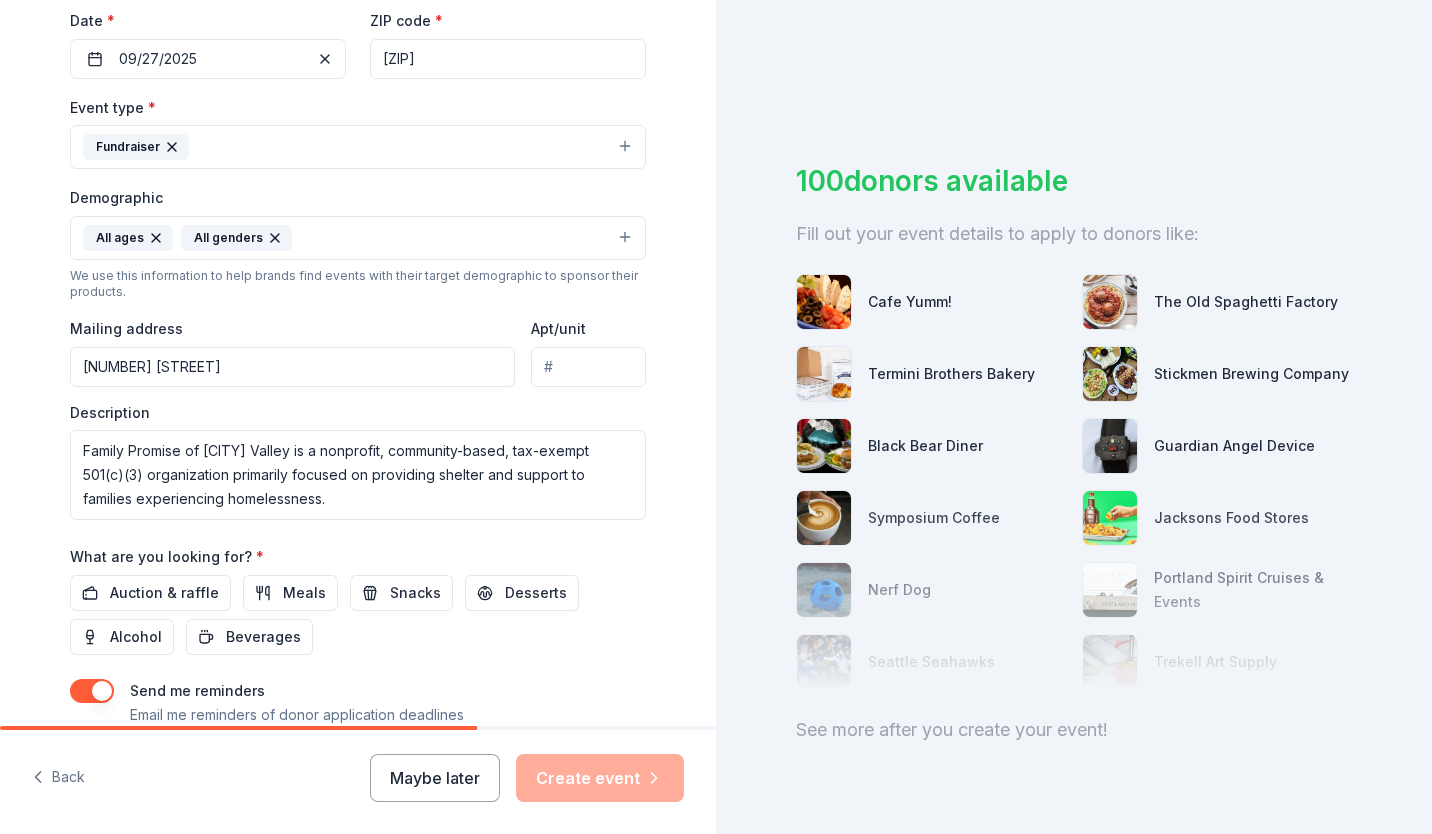 scroll, scrollTop: 500, scrollLeft: 0, axis: vertical 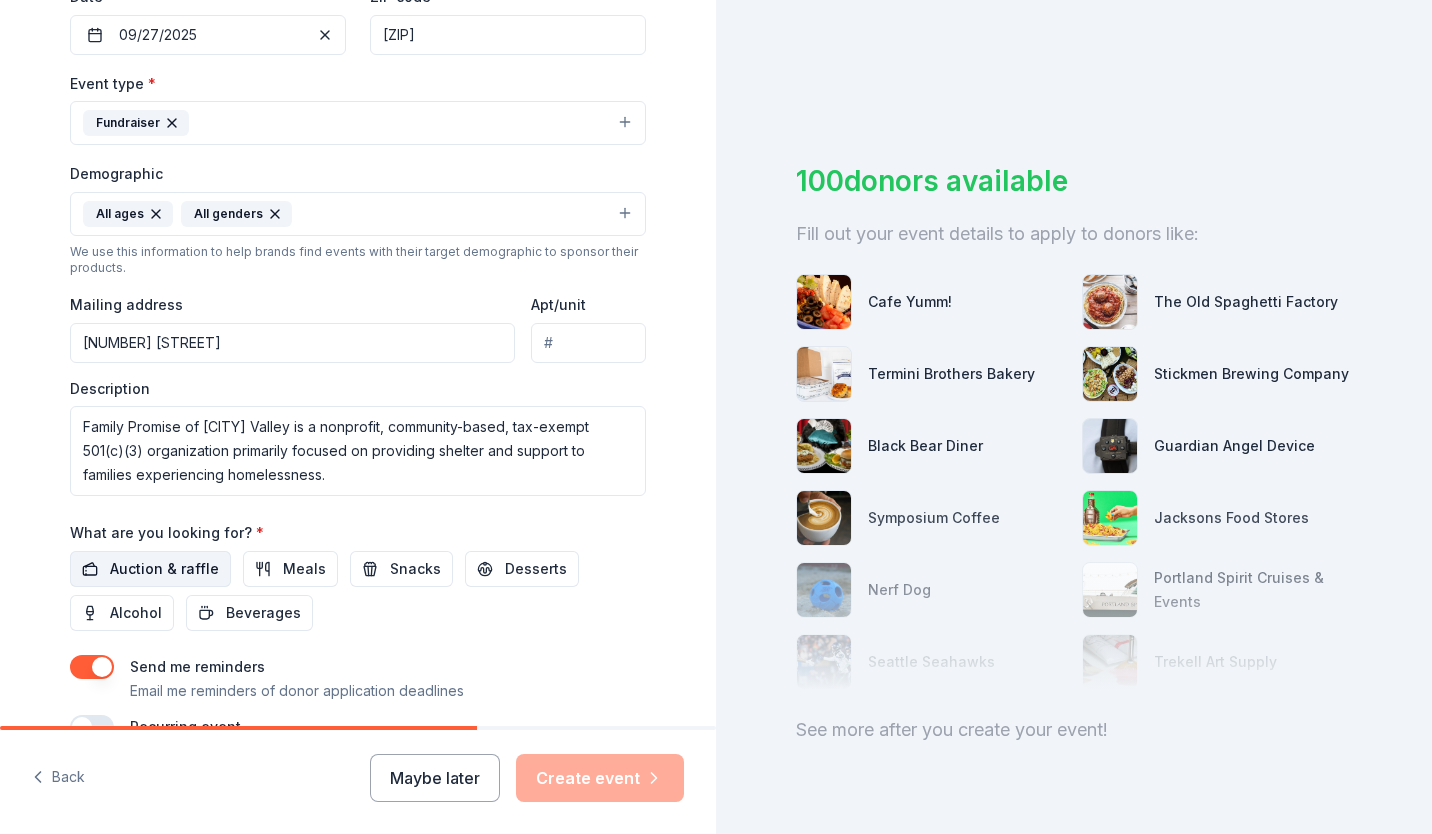 click on "Auction & raffle" at bounding box center [164, 569] 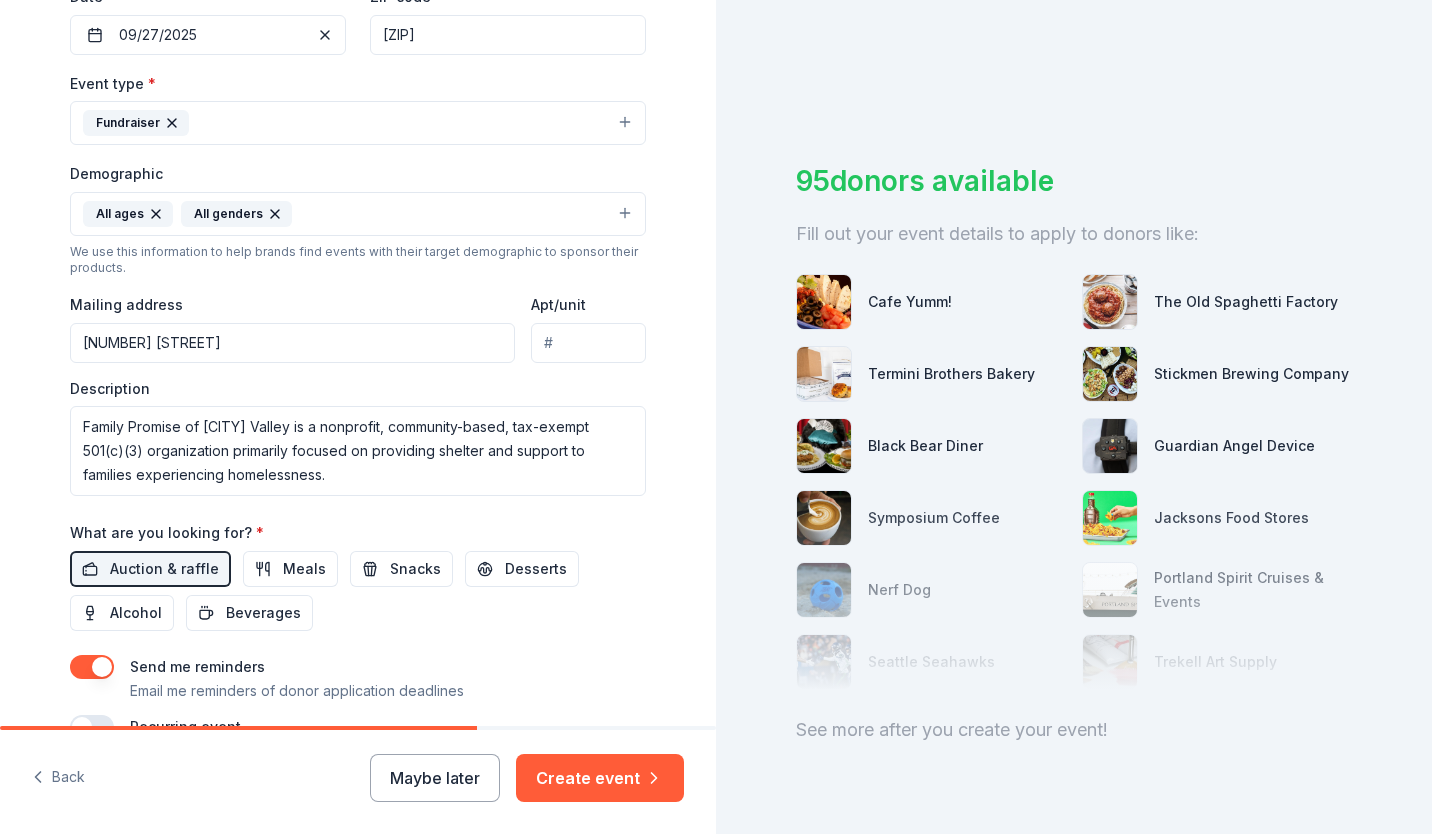 scroll, scrollTop: 600, scrollLeft: 0, axis: vertical 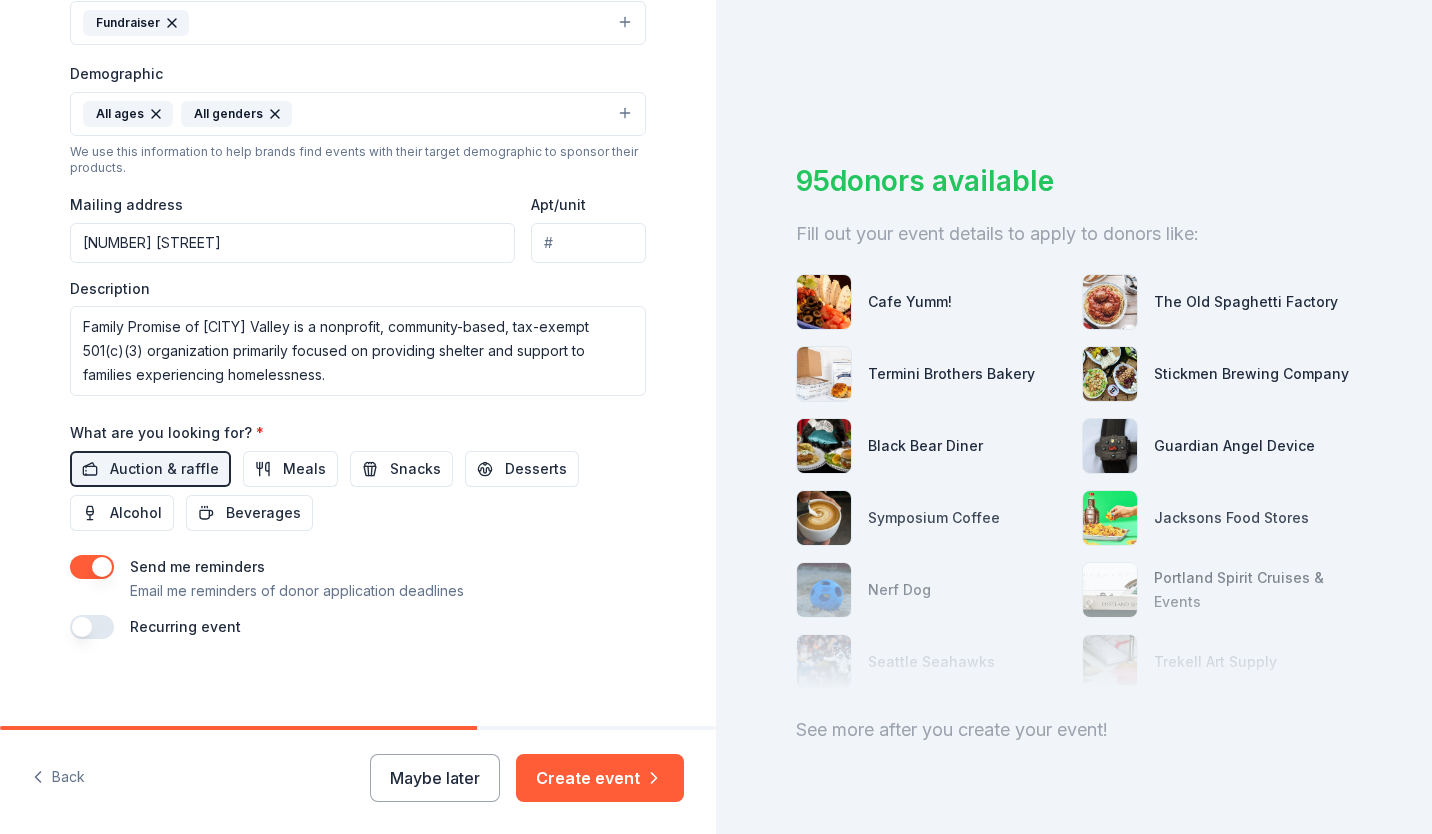 click at bounding box center [92, 567] 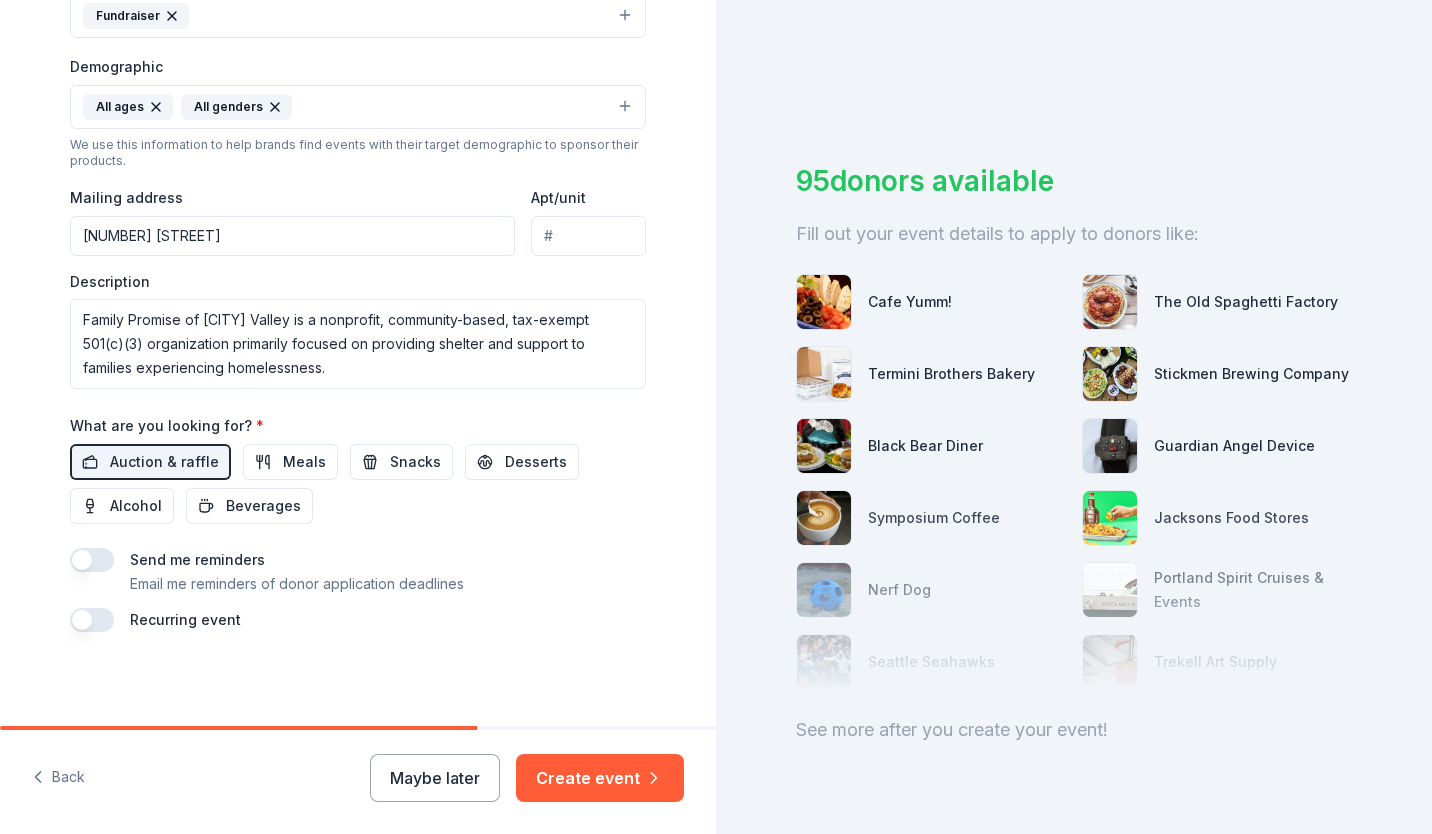 scroll, scrollTop: 609, scrollLeft: 0, axis: vertical 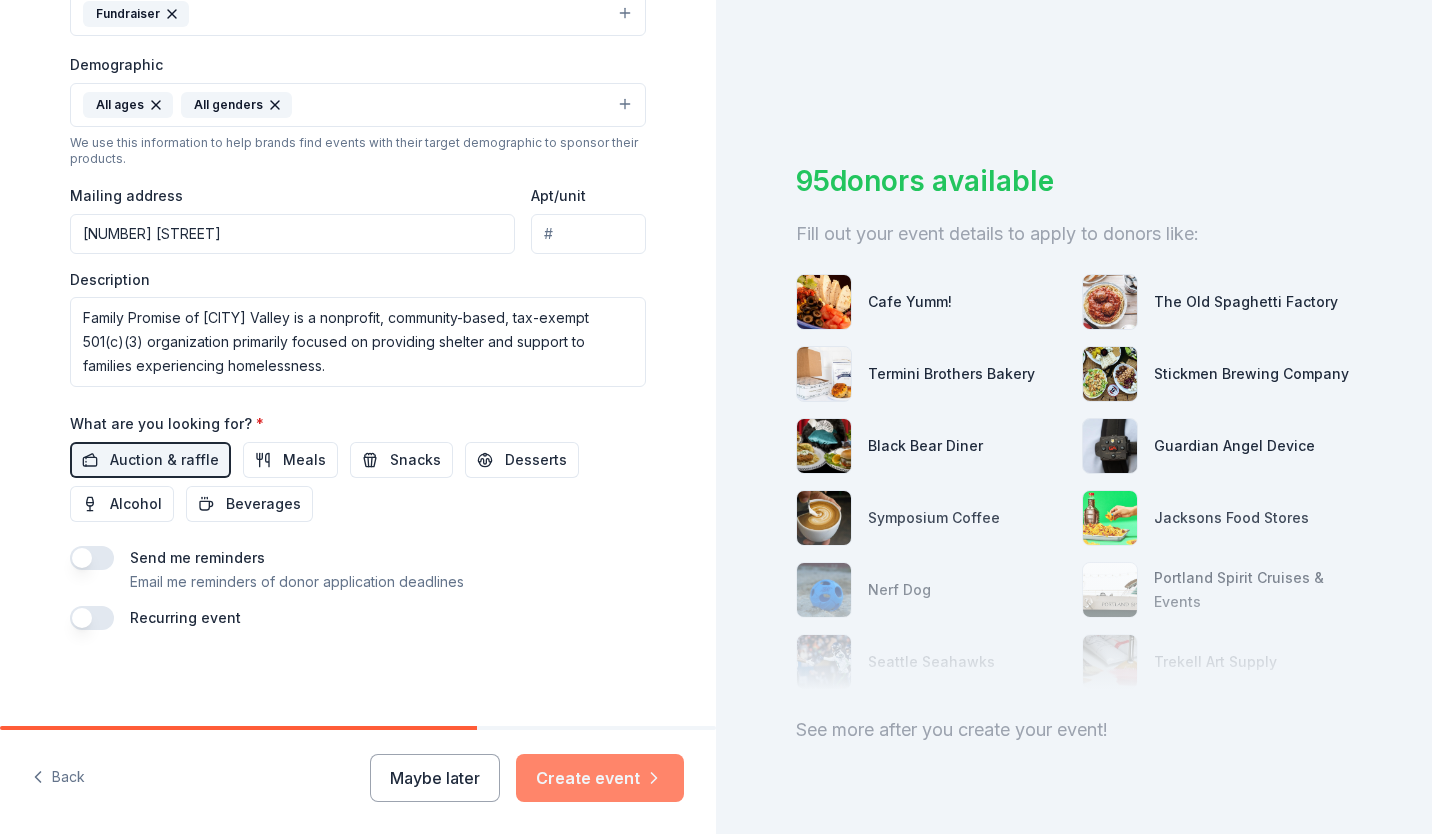 click on "Create event" at bounding box center (600, 778) 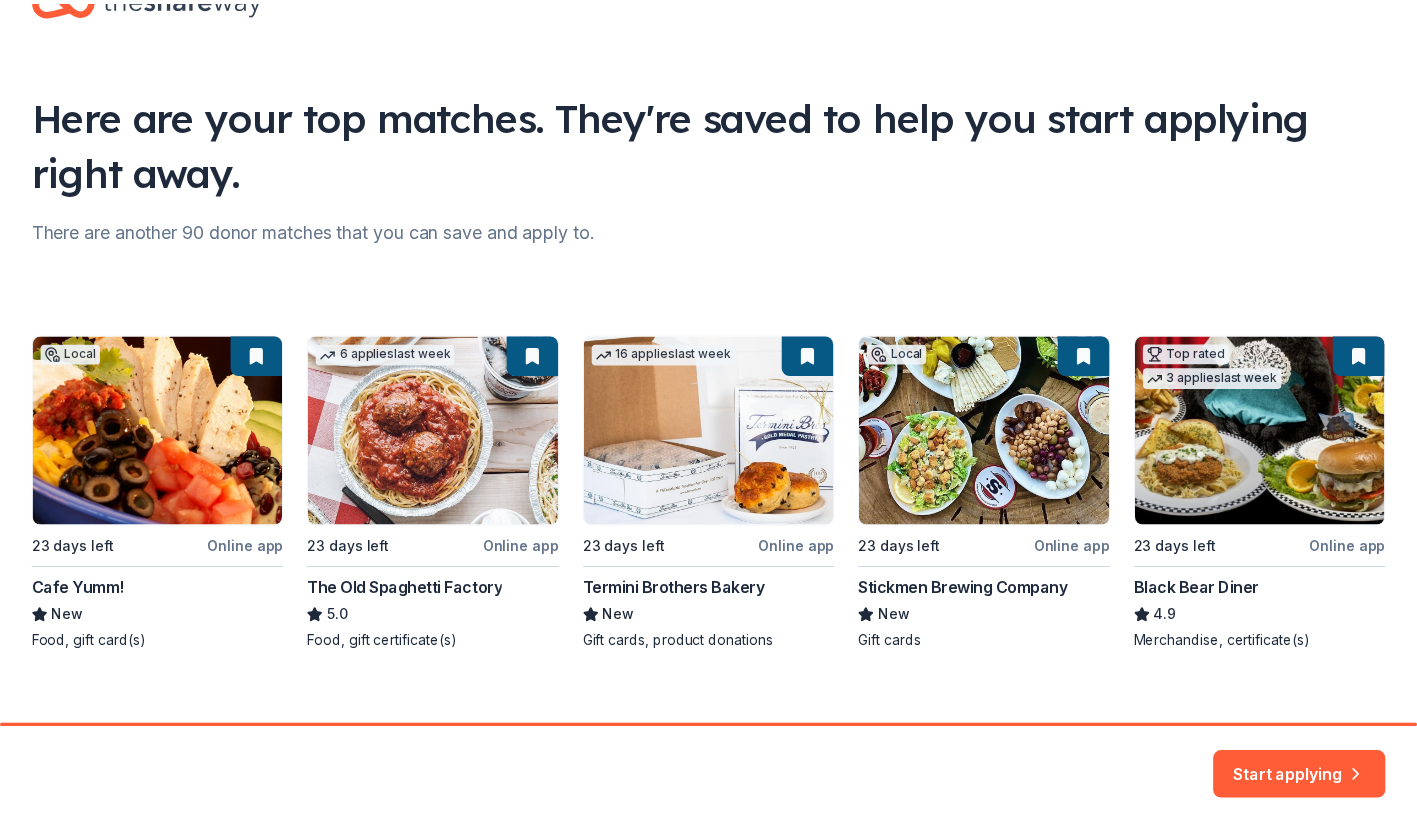 scroll, scrollTop: 95, scrollLeft: 0, axis: vertical 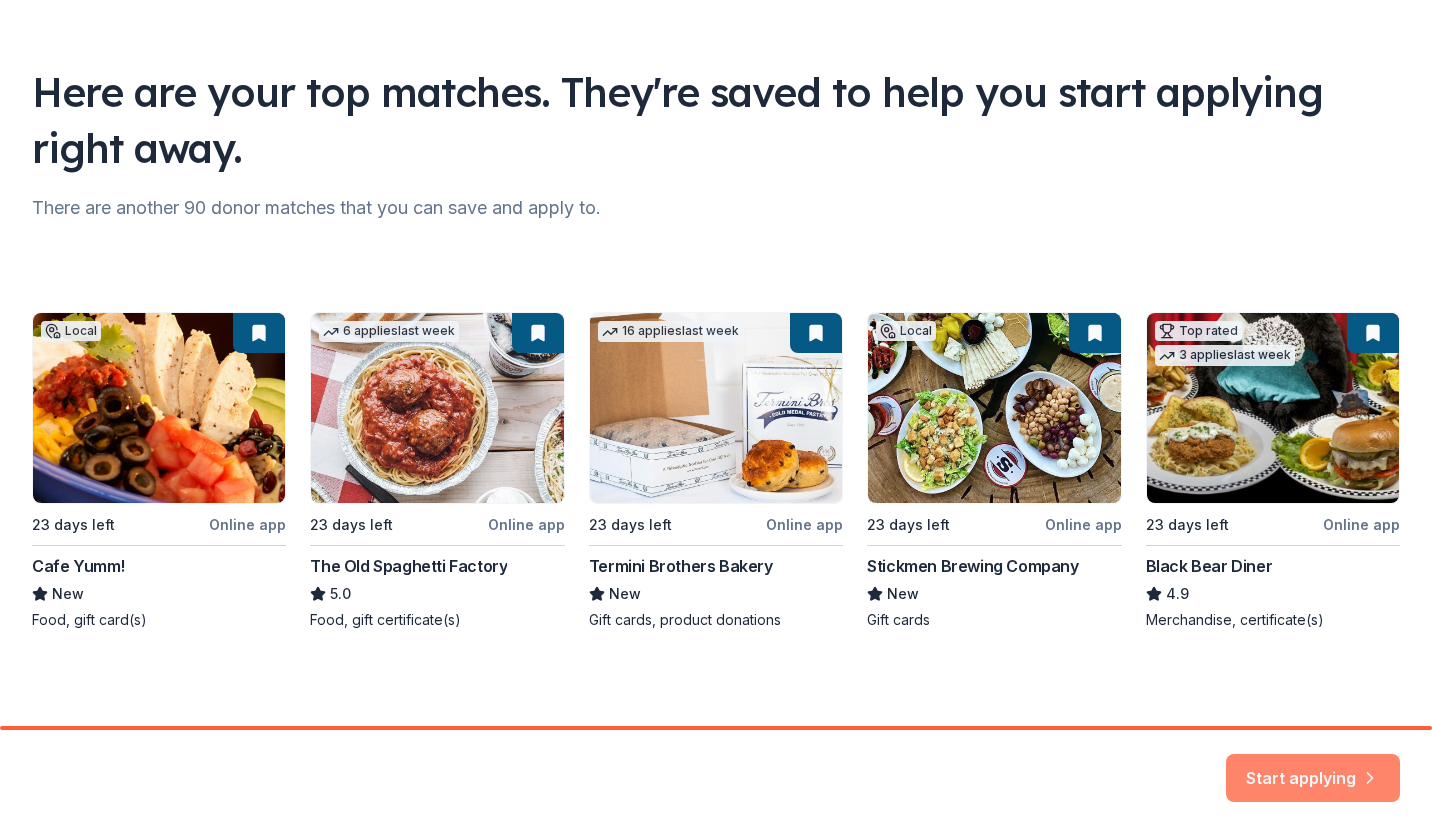 click on "Start applying" at bounding box center [1313, 766] 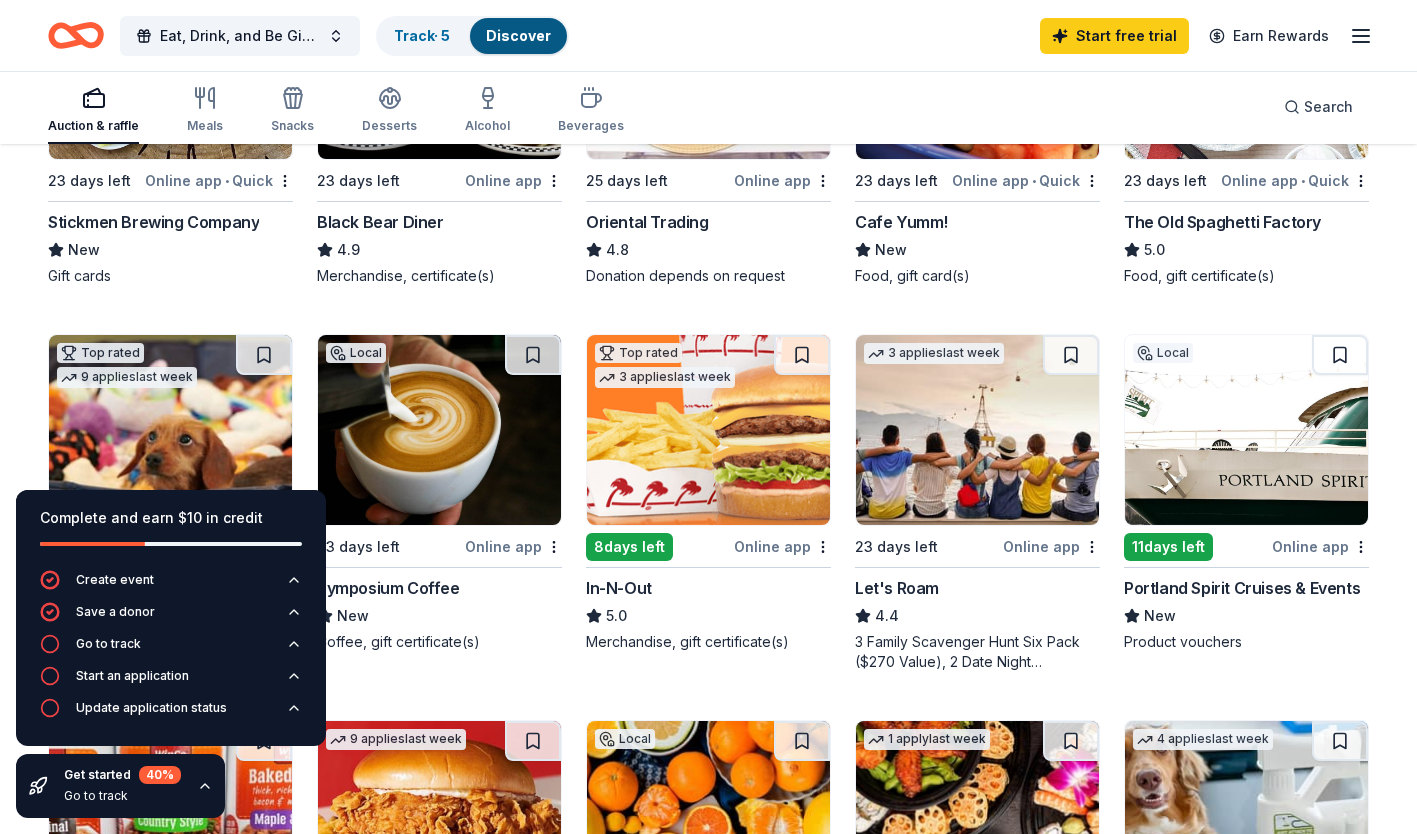 scroll, scrollTop: 500, scrollLeft: 0, axis: vertical 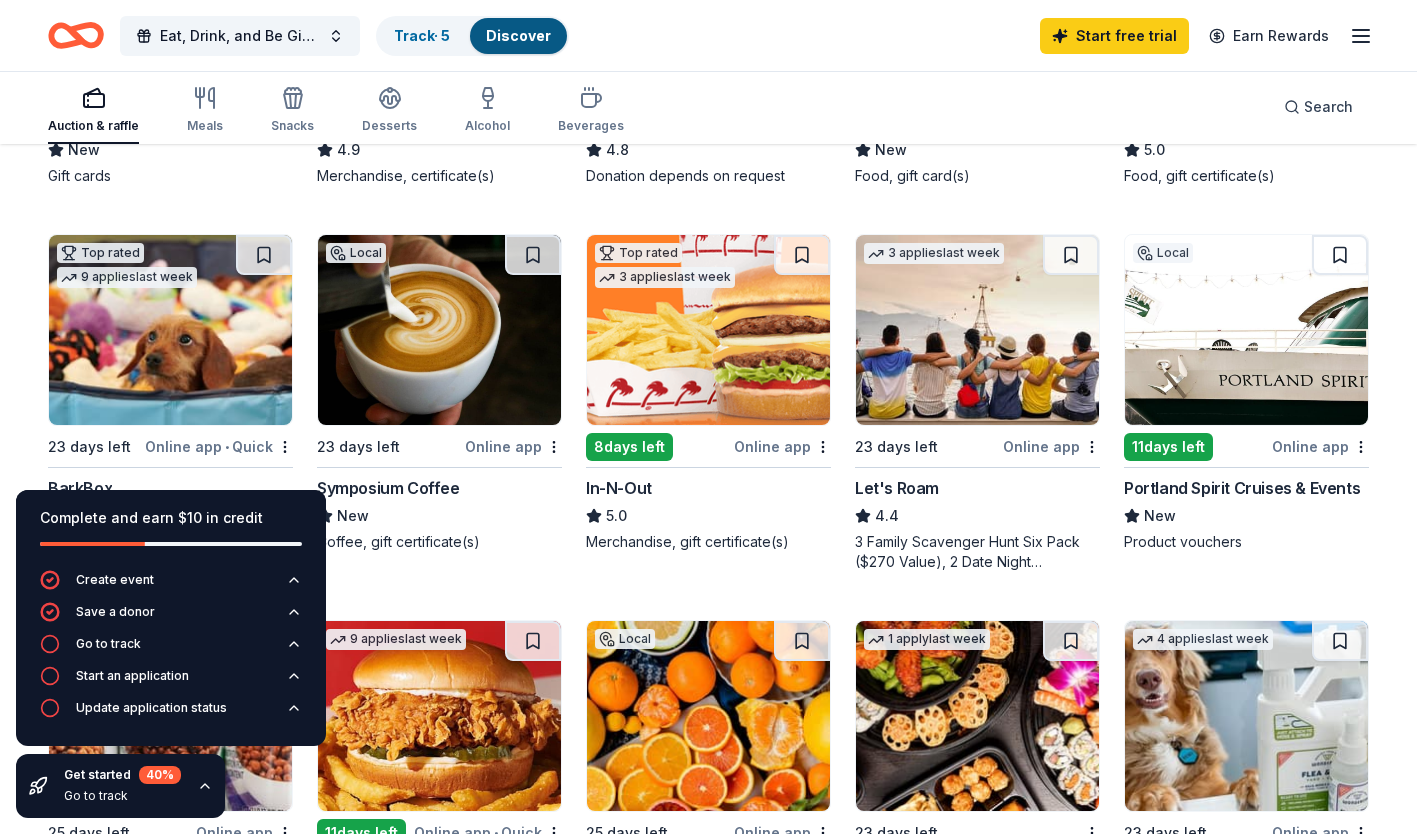 click on "Local 23 days left Online app • Quick Stickmen Brewing Company New Gift cards Top rated 3   applies  last week 23 days left Online app Black Bear Diner 4.9 Merchandise, certificate(s) Top rated 17   applies  last week 25 days left Online app Oriental Trading 4.8 Donation depends on request Local 23 days left Online app • Quick Cafe Yumm! New Food, gift card(s) 6   applies  last week 23 days left Online app • Quick The Old Spaghetti Factory 5.0 Food, gift certificate(s) Top rated 9   applies  last week 23 days left Online app • Quick BarkBox 5.0 Dog toy(s), dog food Local 23 days left Online app Symposium Coffee New Coffee, gift certificate(s) Top rated 3   applies  last week 8  days left Online app In-N-Out 5.0 Merchandise, gift certificate(s) 3   applies  last week 23 days left Online app Let's Roam 4.4 3 Family Scavenger Hunt Six Pack ($270 Value), 2 Date Night Scavenger Hunt Two Pack ($130 Value) Local 11  days left Online app Portland Spirit Cruises & Events New Product vouchers 25 days left 5.0 9" at bounding box center (708, 596) 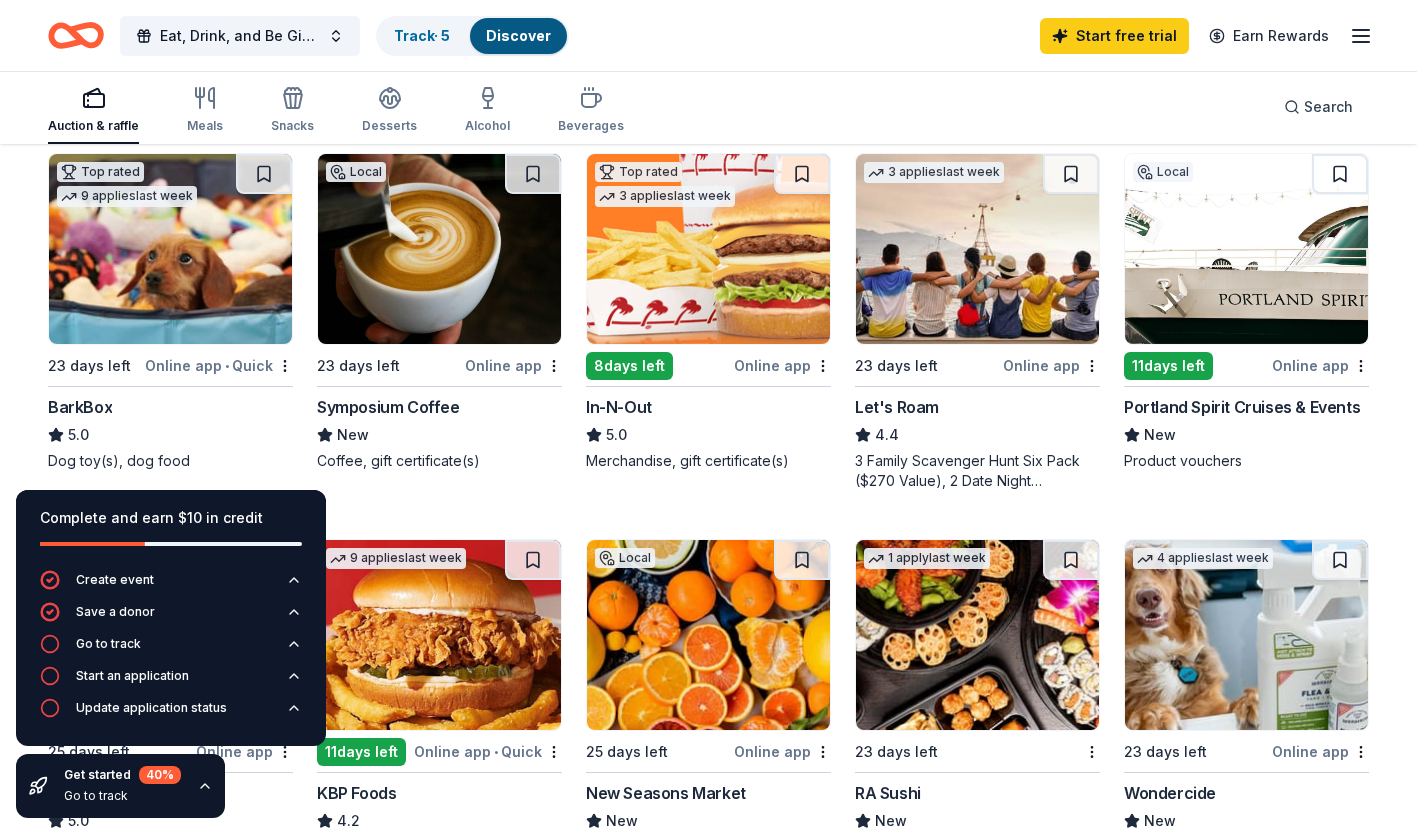 scroll, scrollTop: 600, scrollLeft: 0, axis: vertical 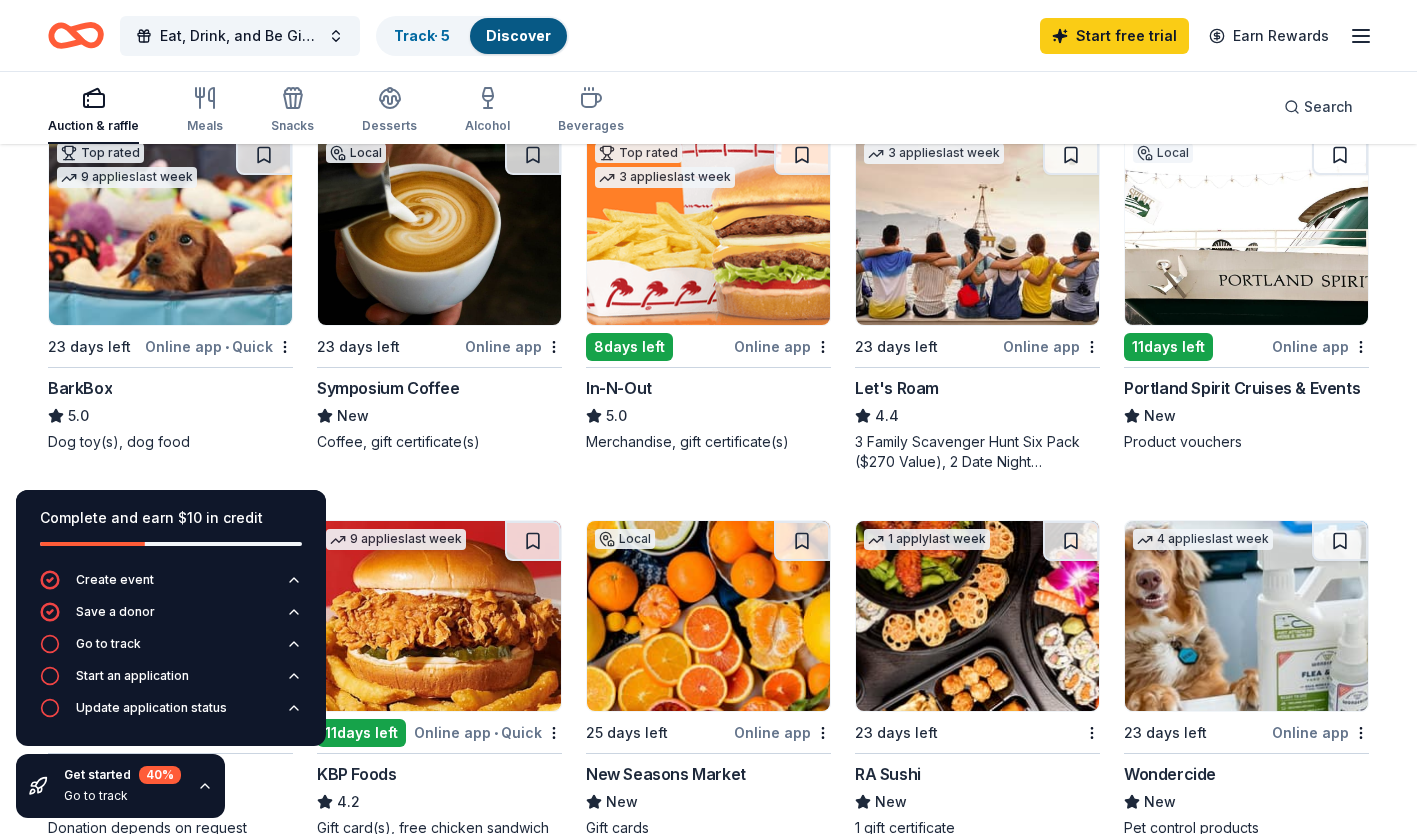 click at bounding box center [439, 230] 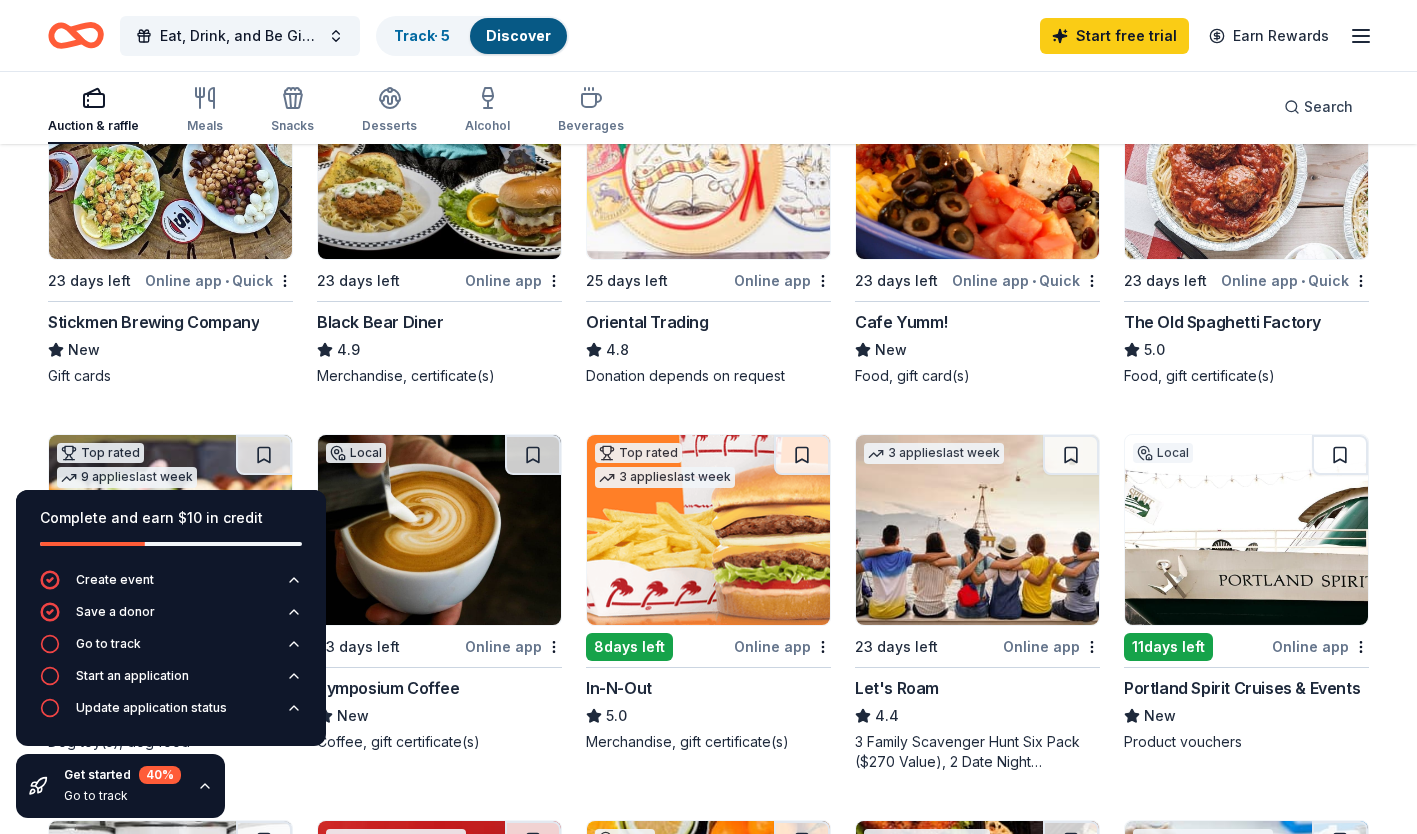 scroll, scrollTop: 500, scrollLeft: 0, axis: vertical 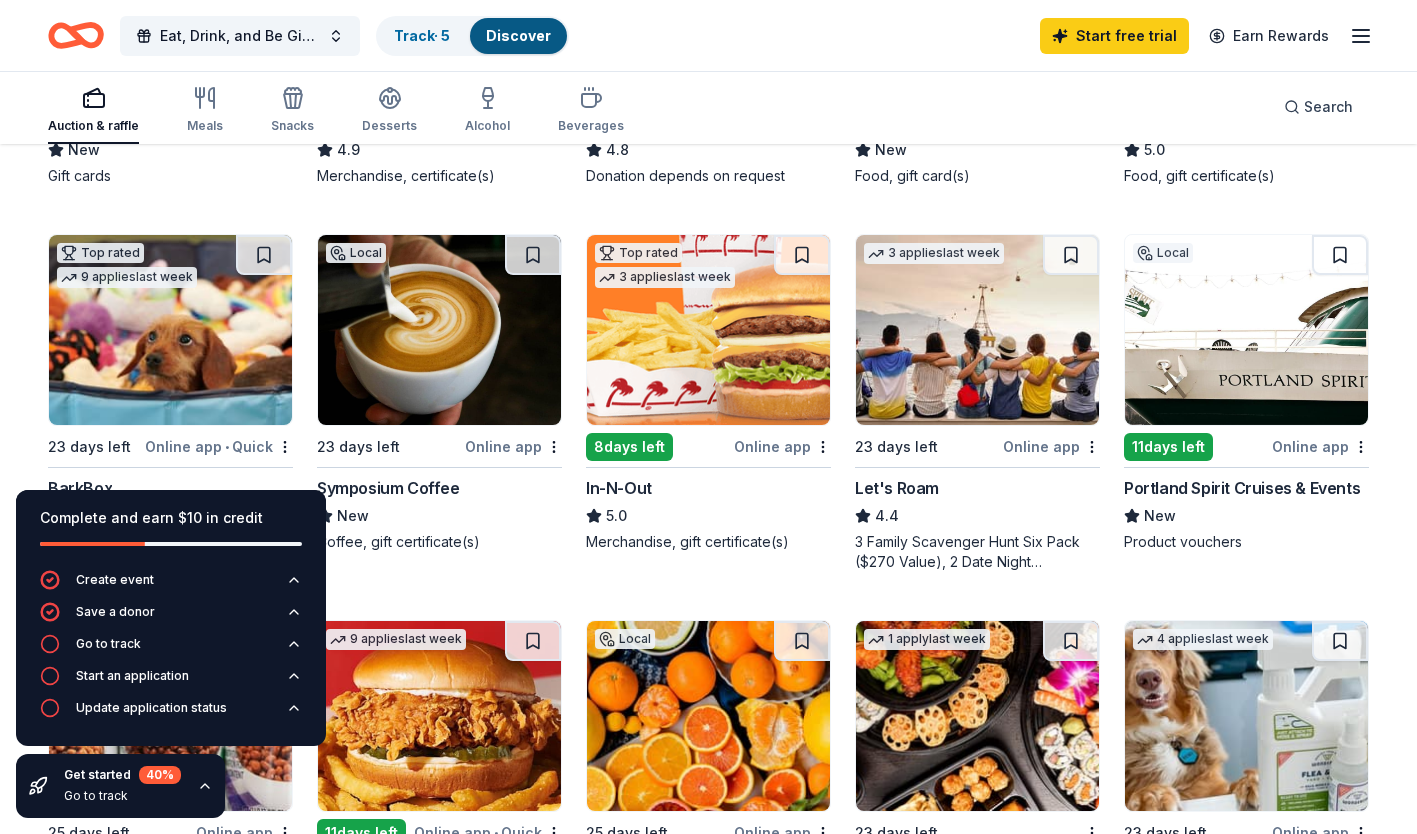 click at bounding box center (708, 330) 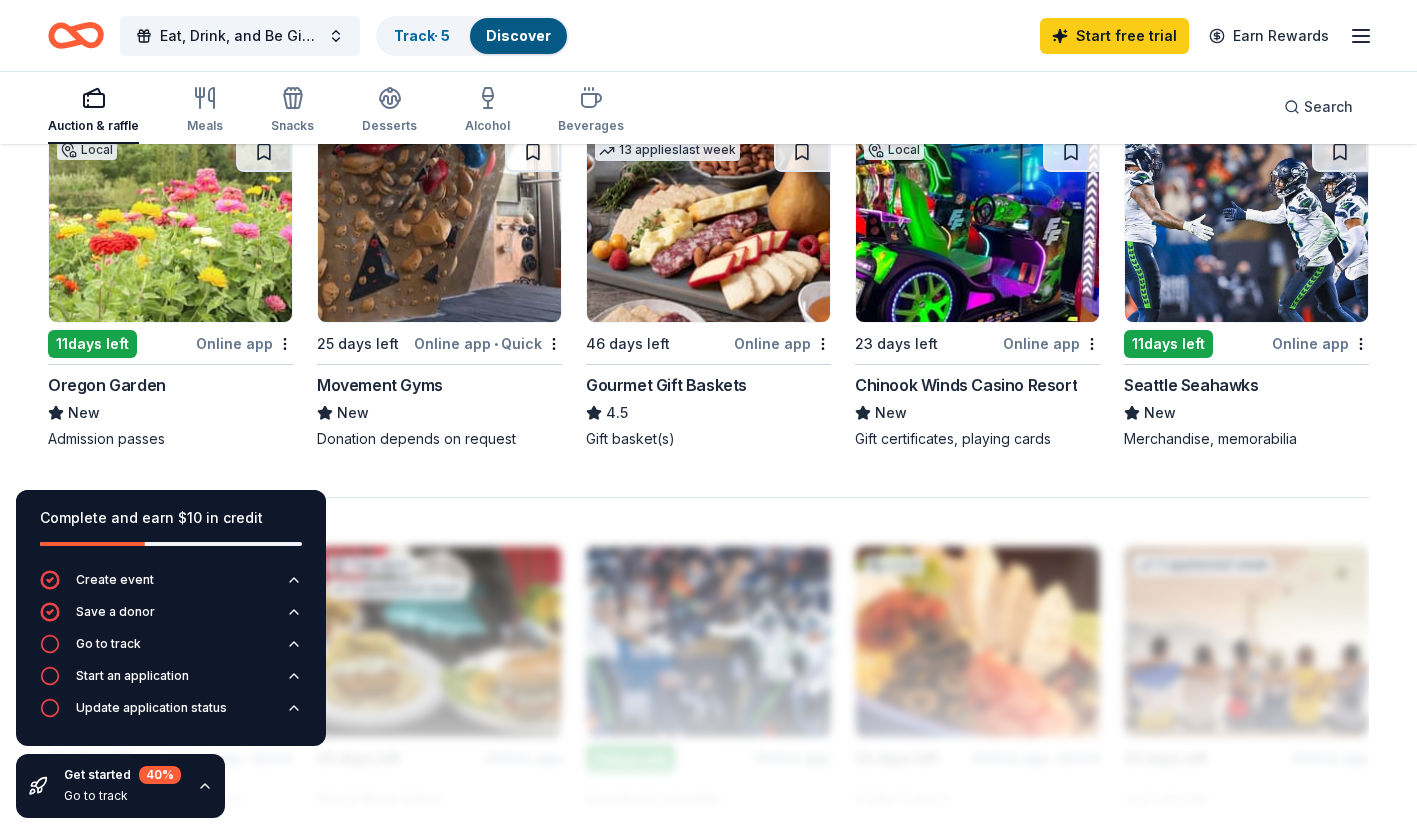 scroll, scrollTop: 1400, scrollLeft: 0, axis: vertical 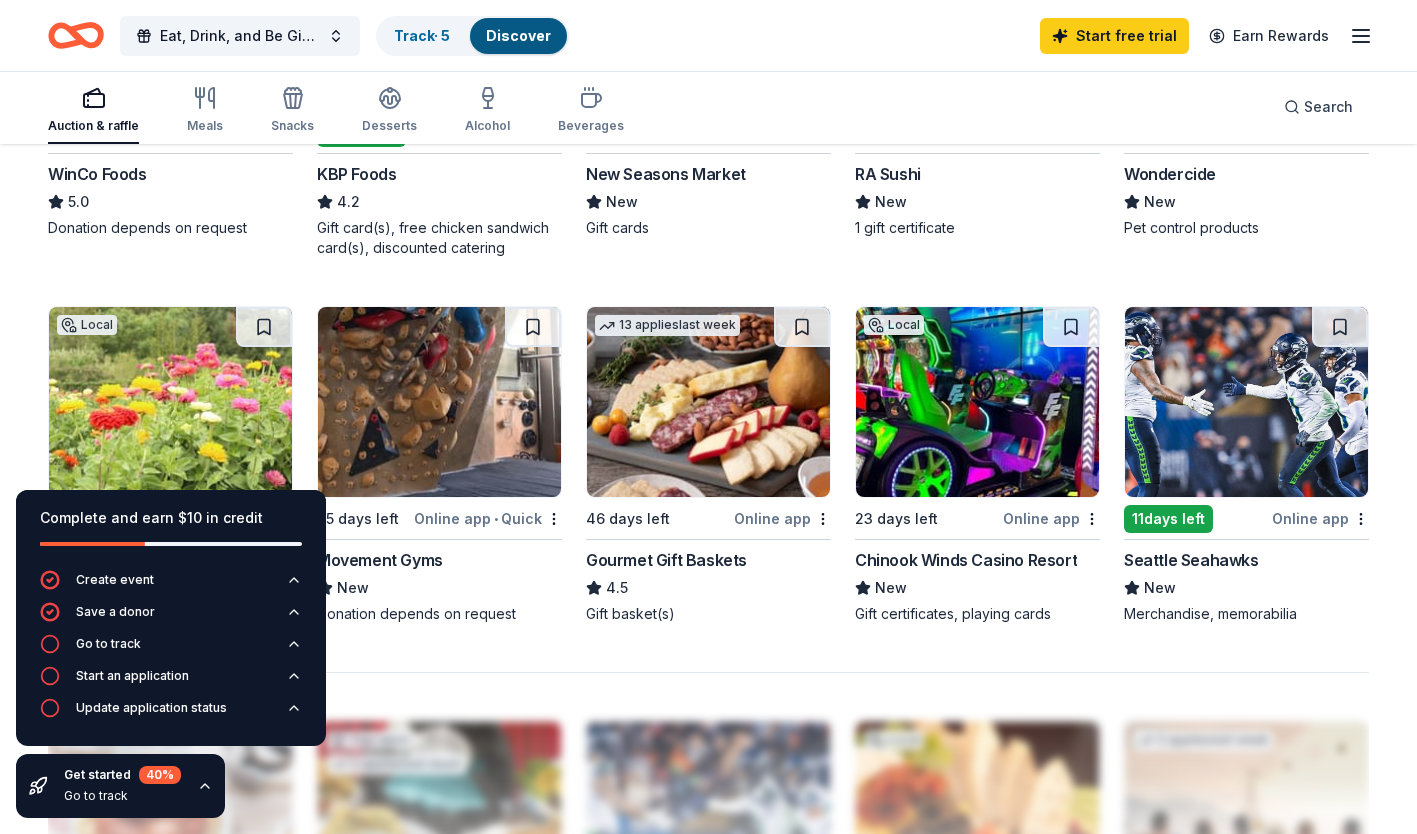 click at bounding box center [708, 402] 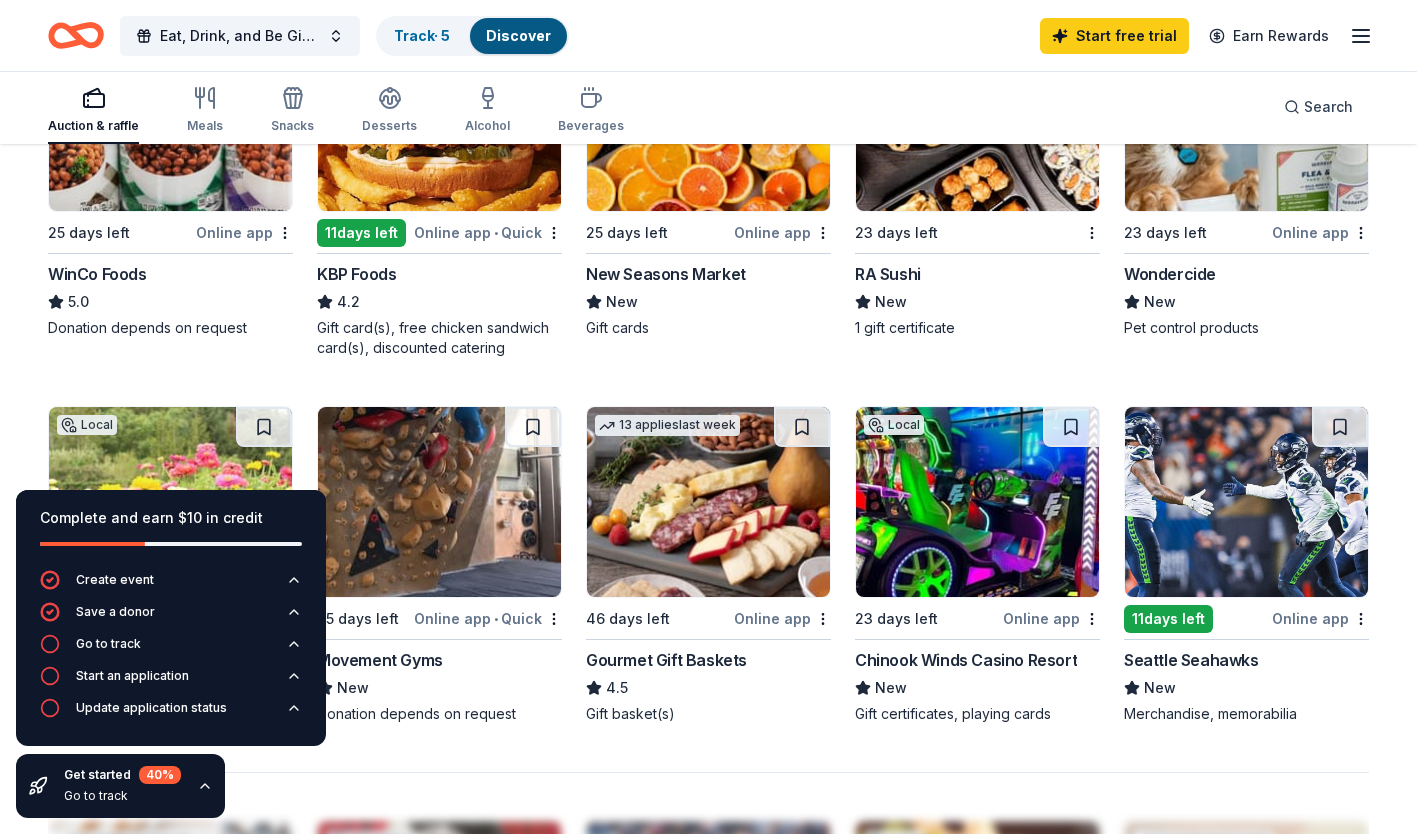 scroll, scrollTop: 900, scrollLeft: 0, axis: vertical 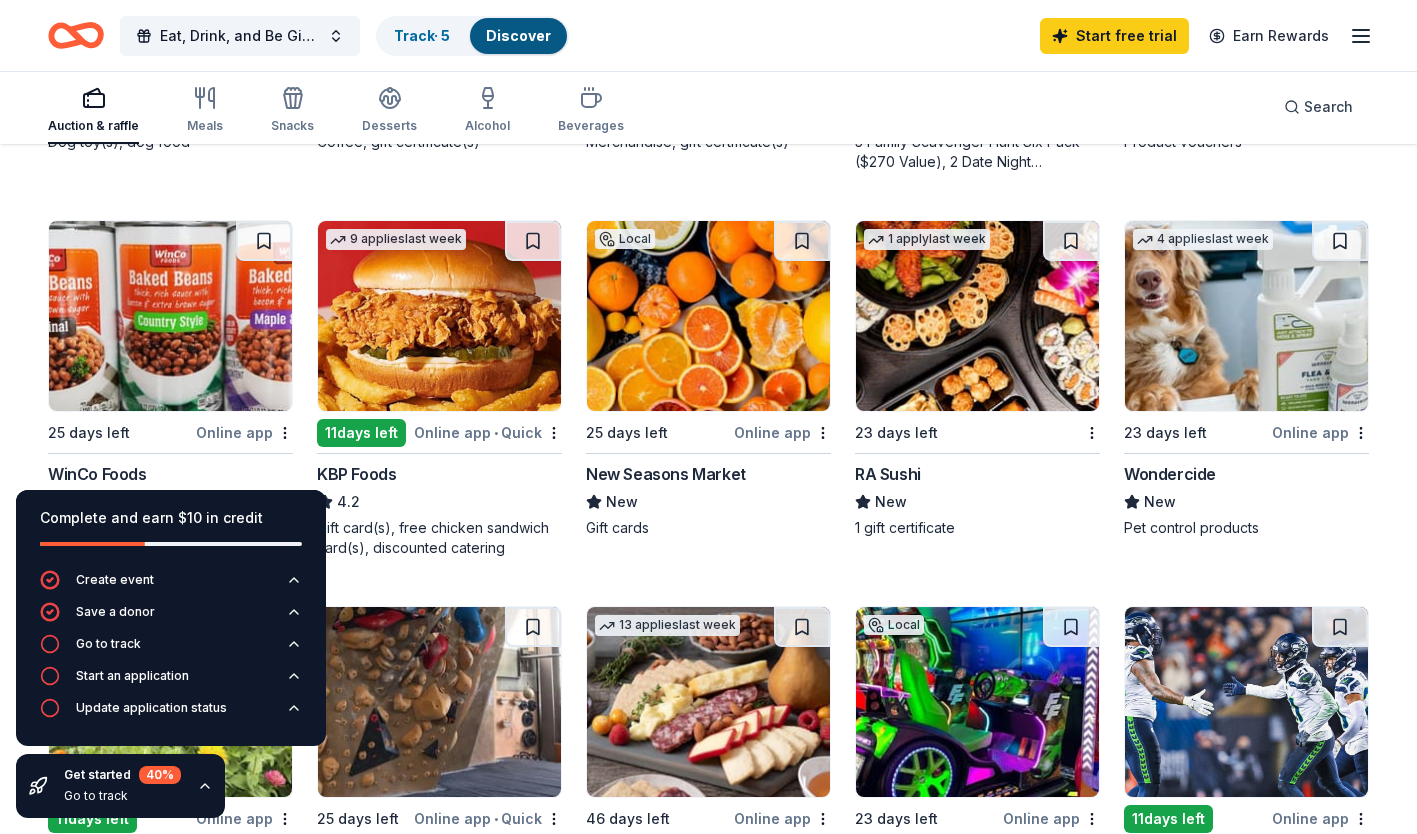 click at bounding box center (708, 316) 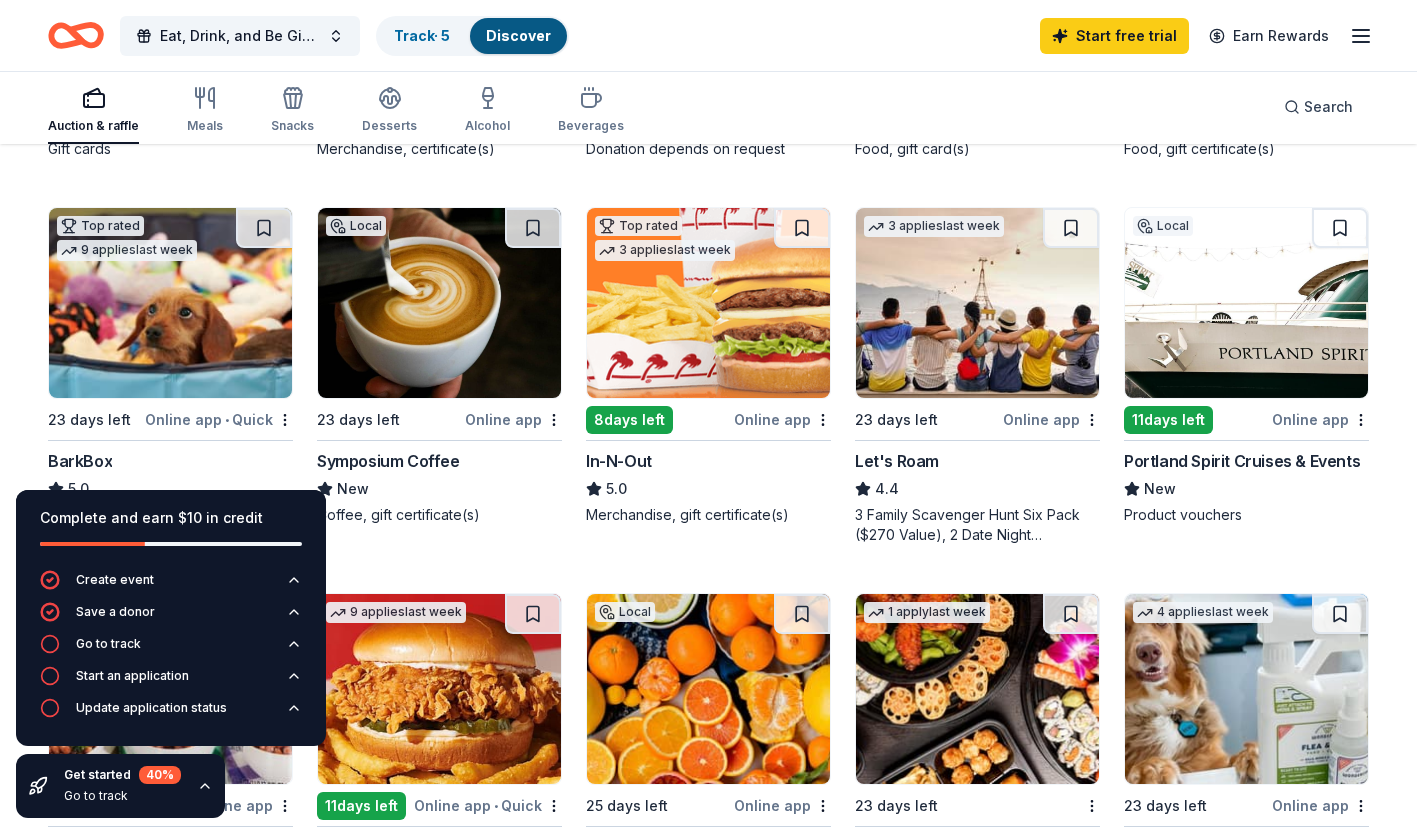 scroll, scrollTop: 400, scrollLeft: 0, axis: vertical 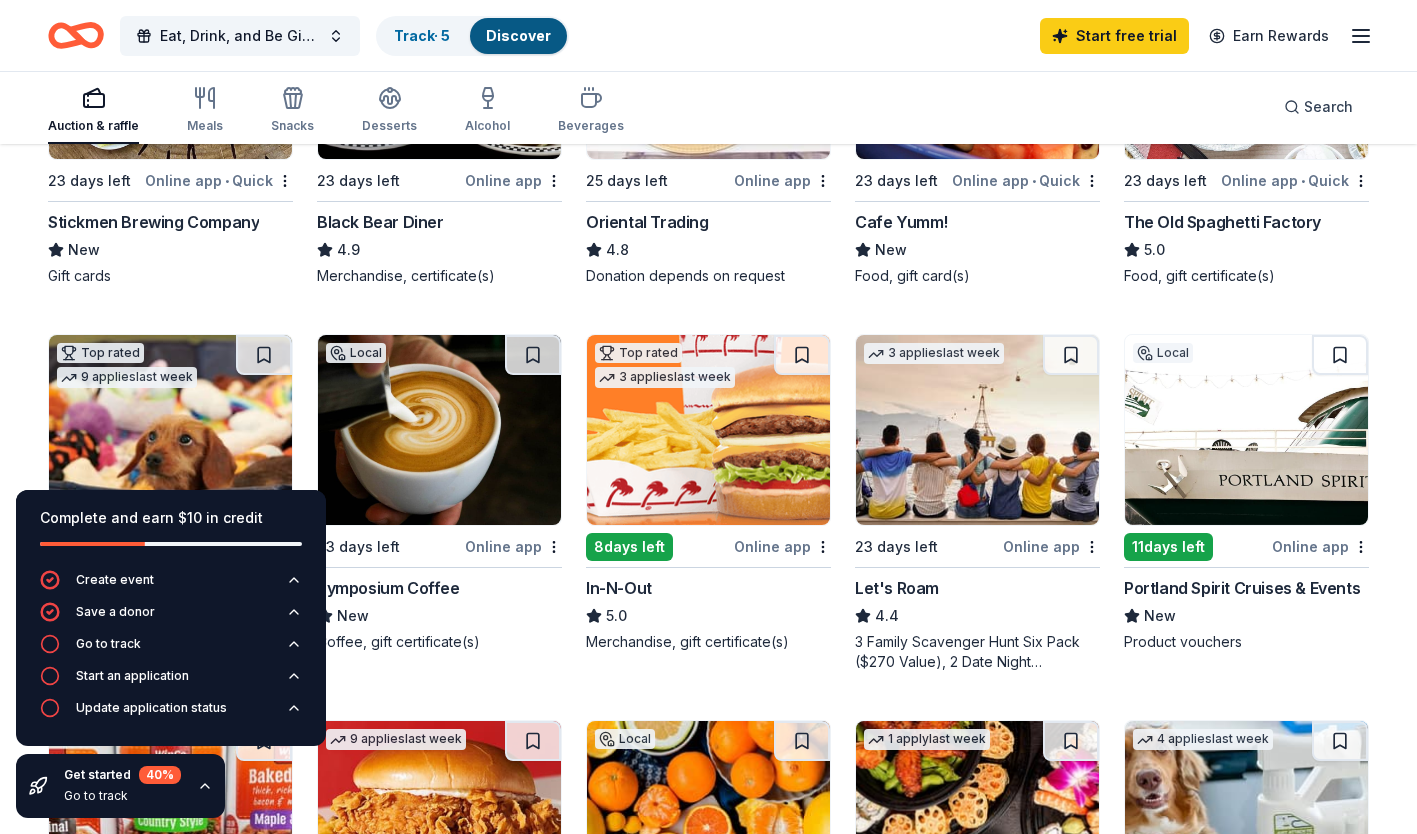click at bounding box center (977, 430) 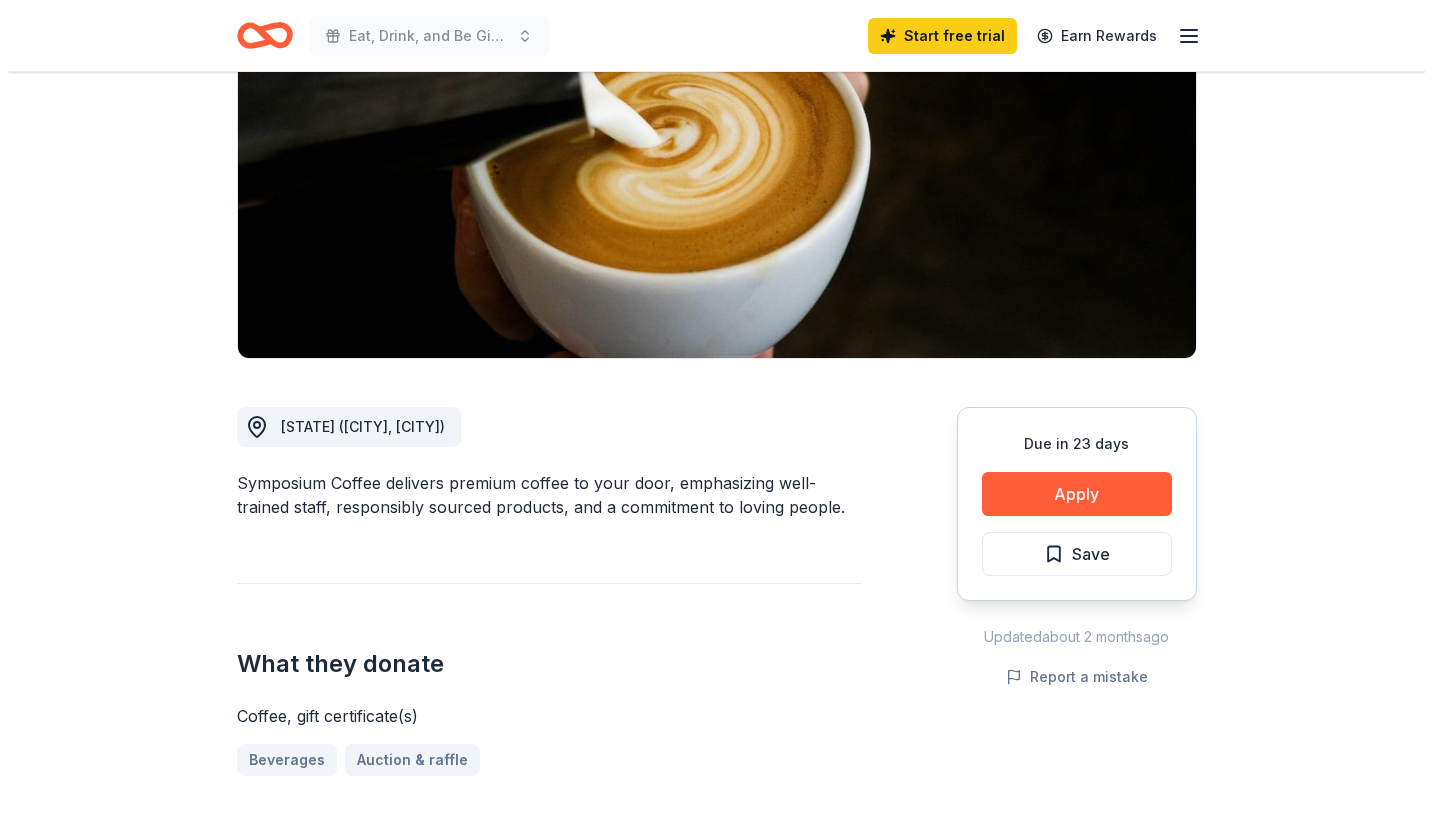 scroll, scrollTop: 300, scrollLeft: 0, axis: vertical 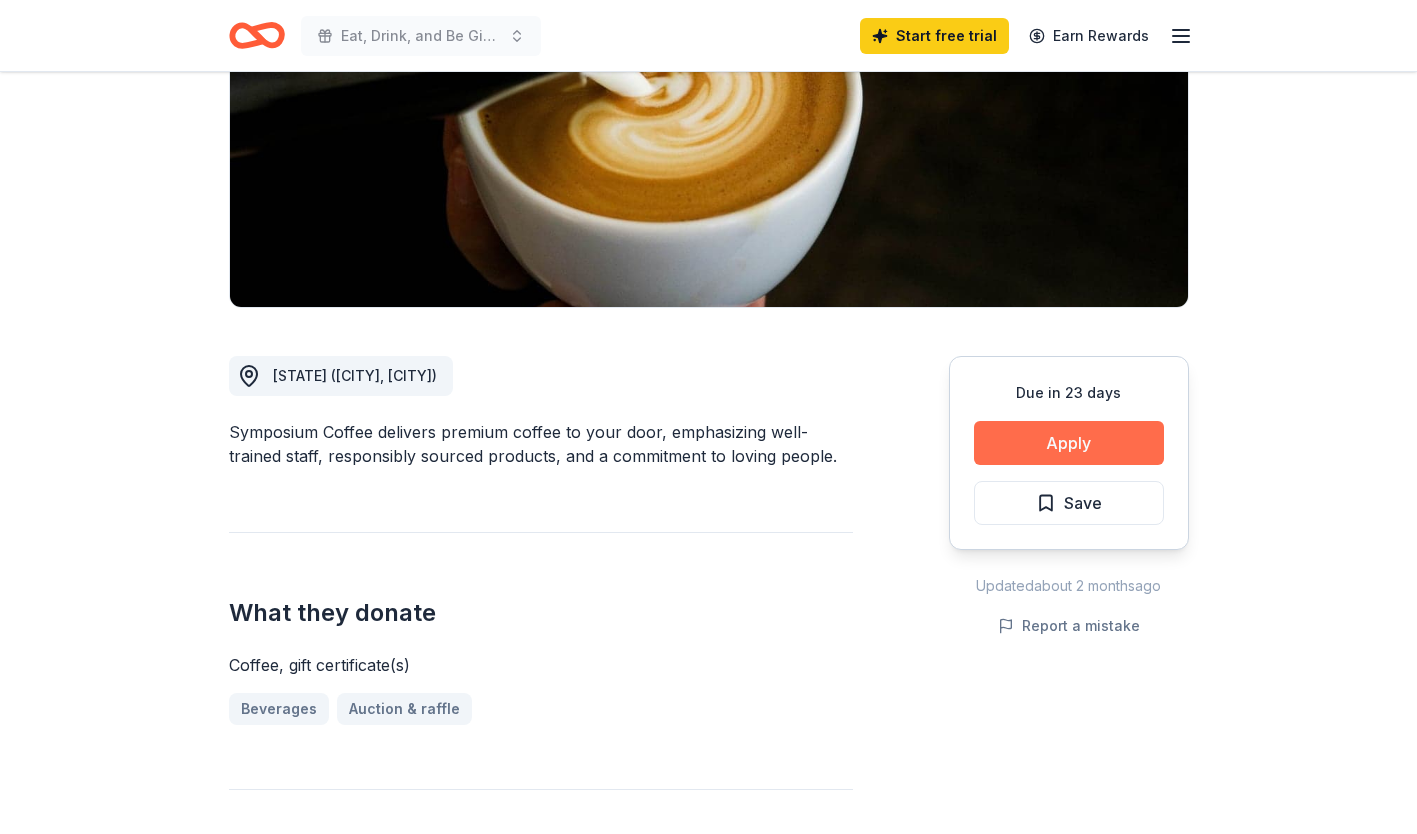 click on "Apply" at bounding box center [1069, 443] 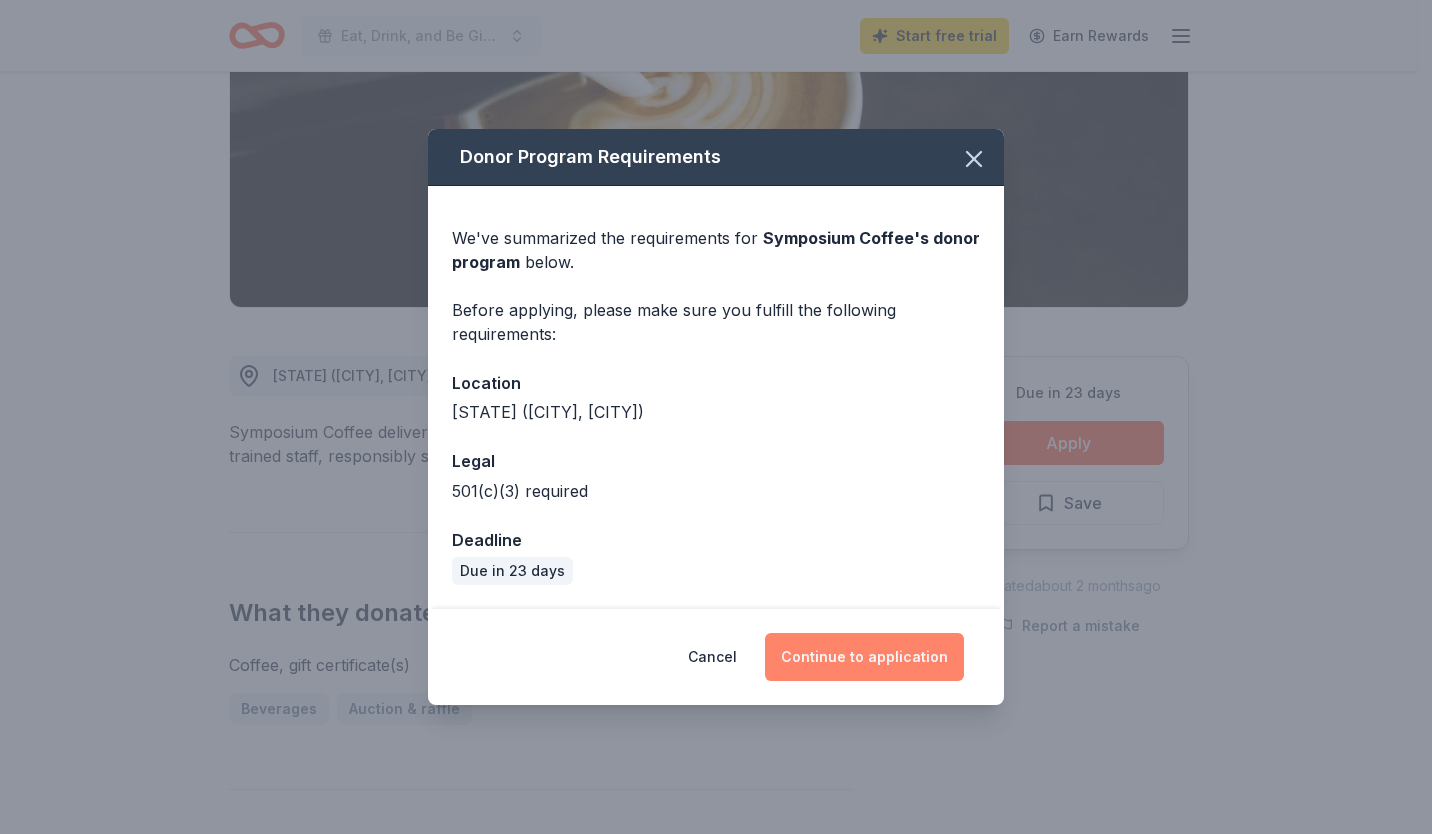 click on "Continue to application" at bounding box center [864, 657] 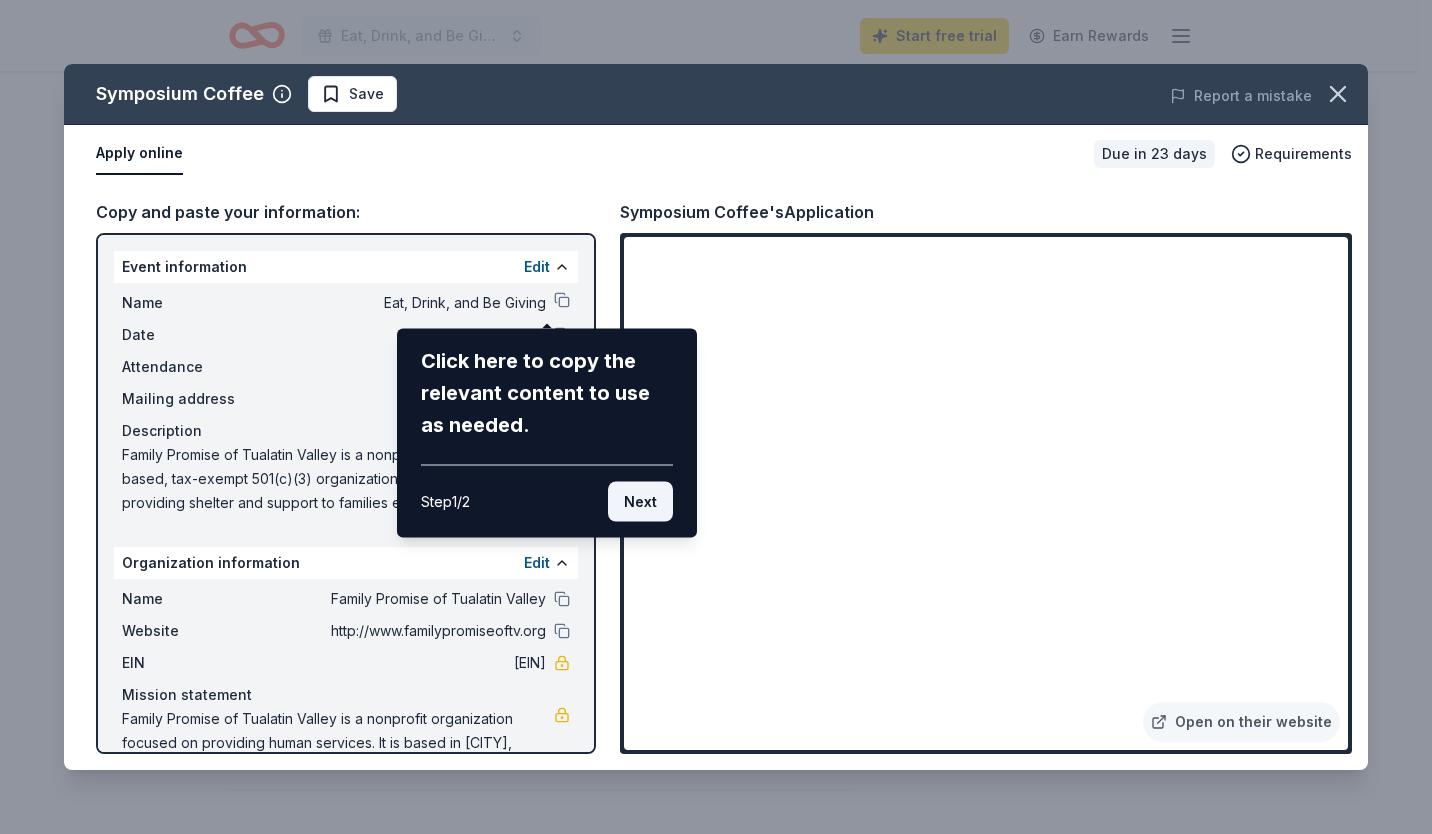 click on "Next" at bounding box center (640, 502) 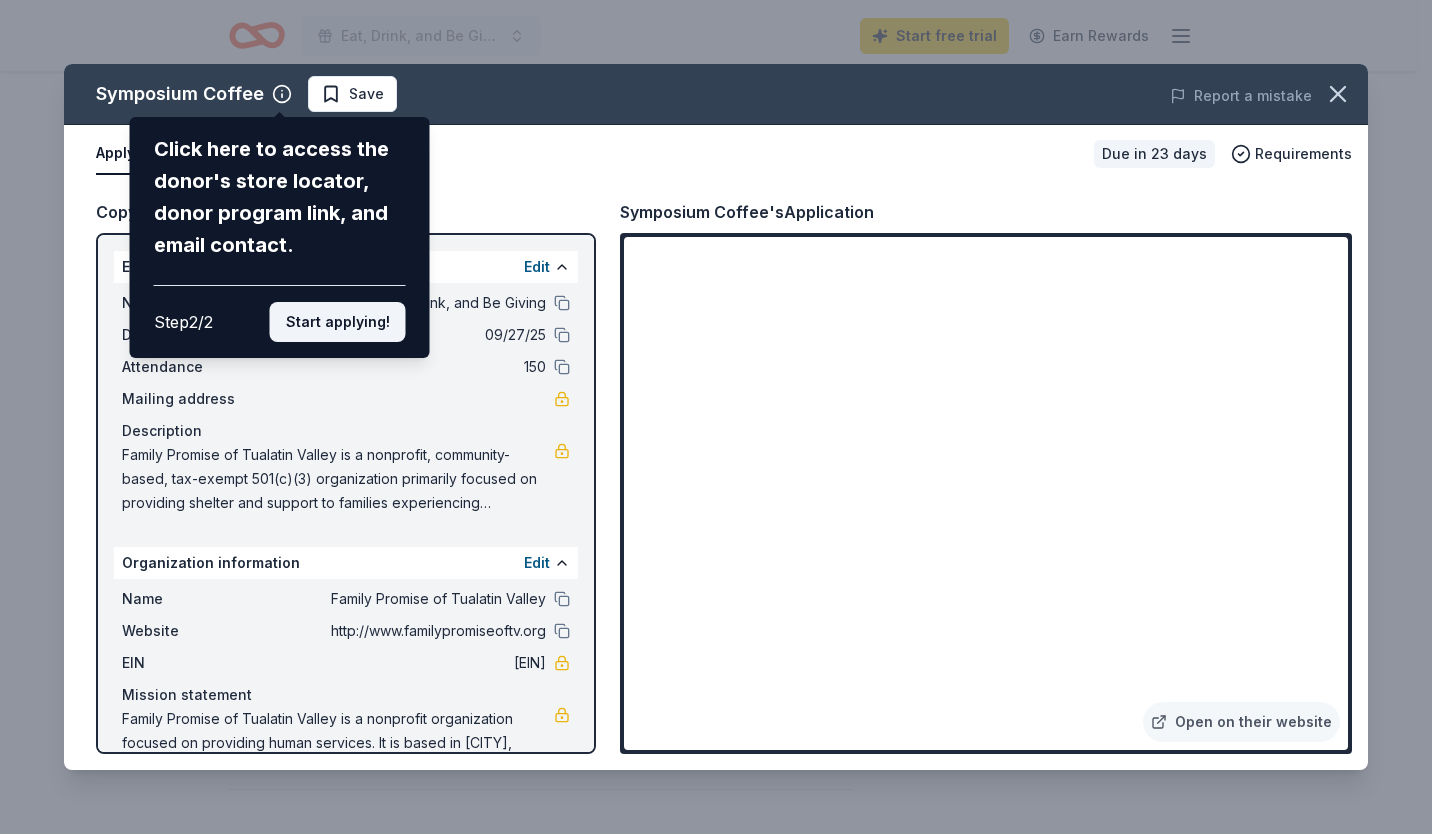 click on "Start applying!" at bounding box center [338, 322] 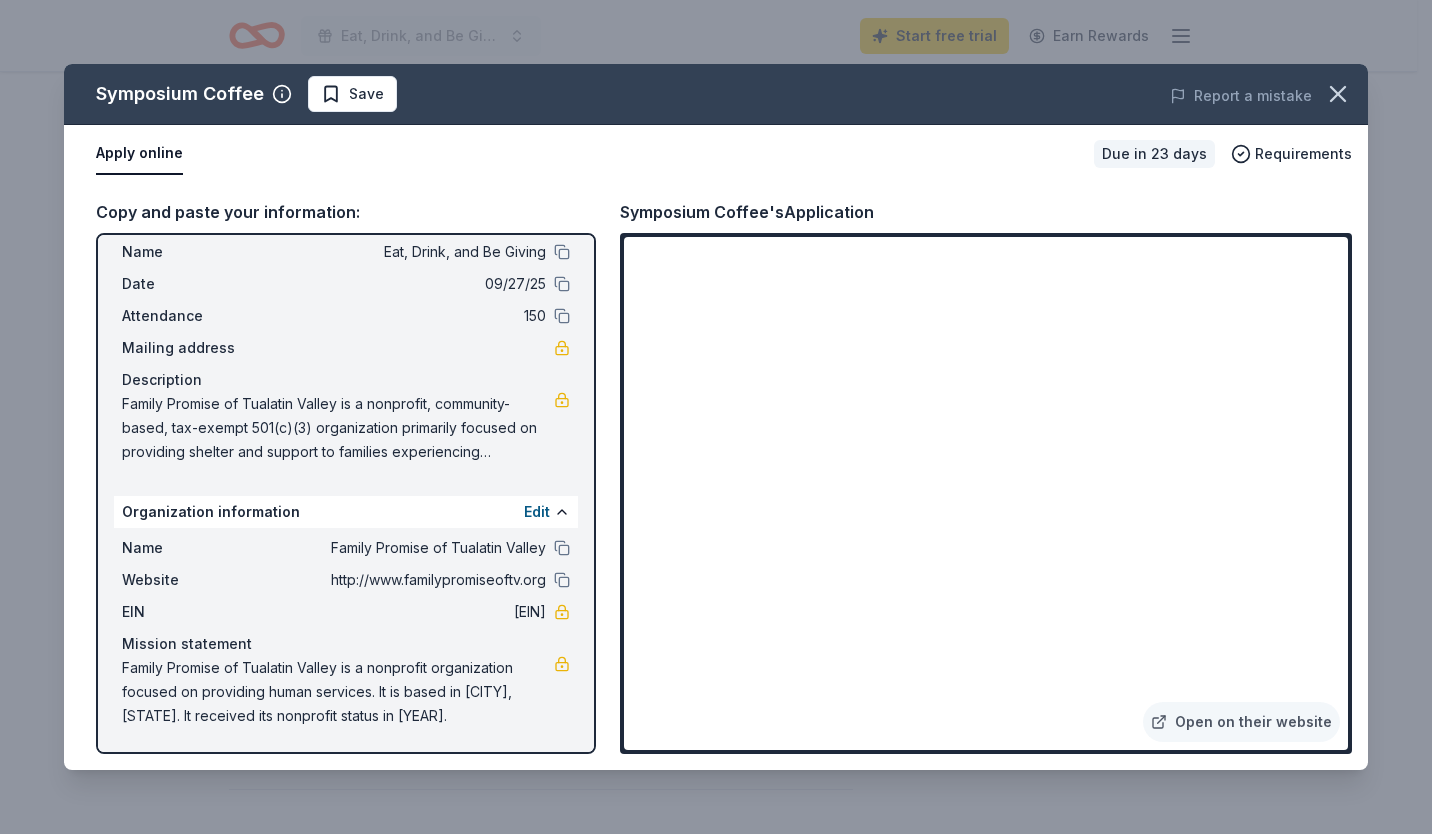 scroll, scrollTop: 0, scrollLeft: 0, axis: both 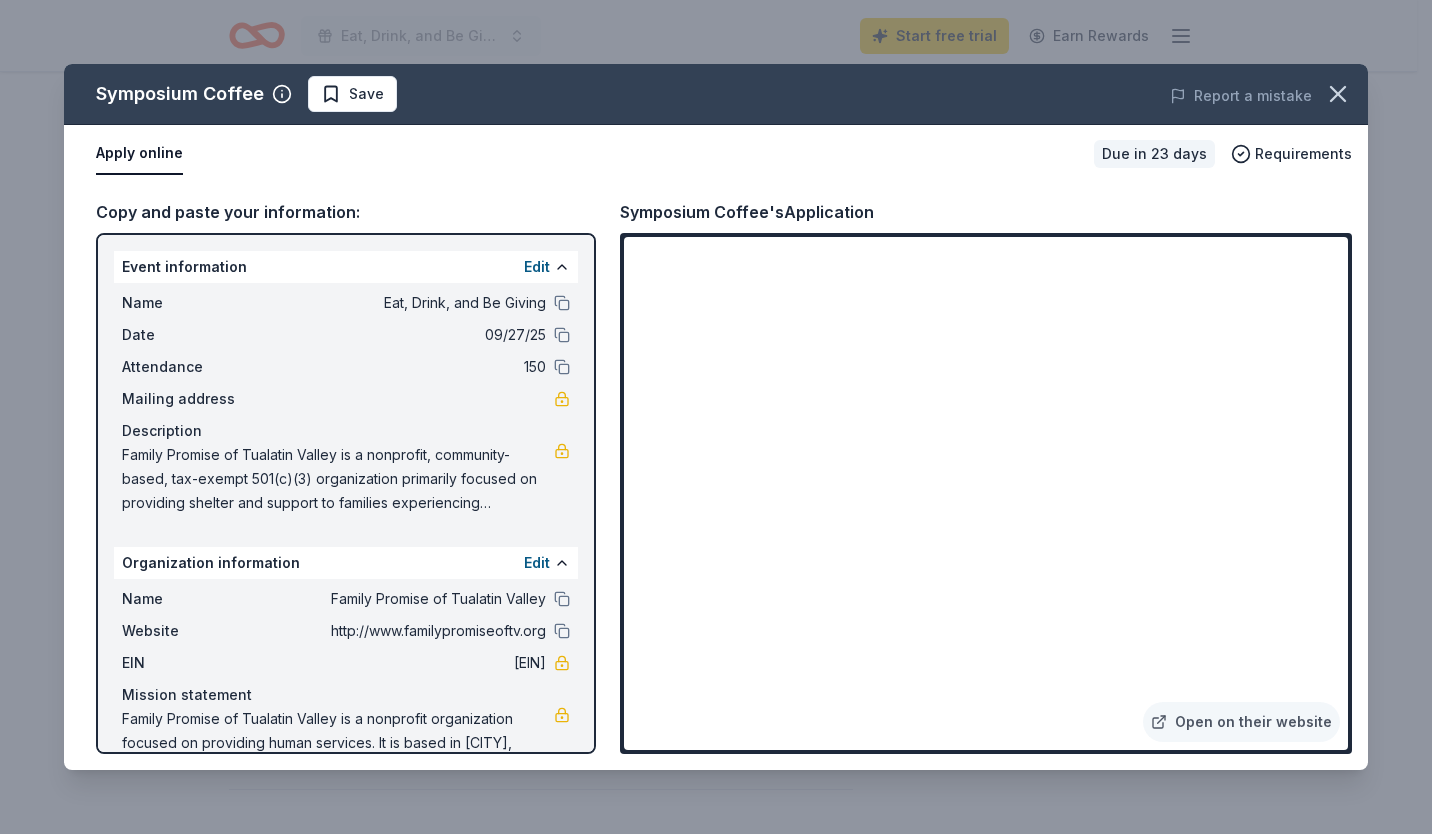 click on "[NUMBER]" at bounding box center (401, 663) 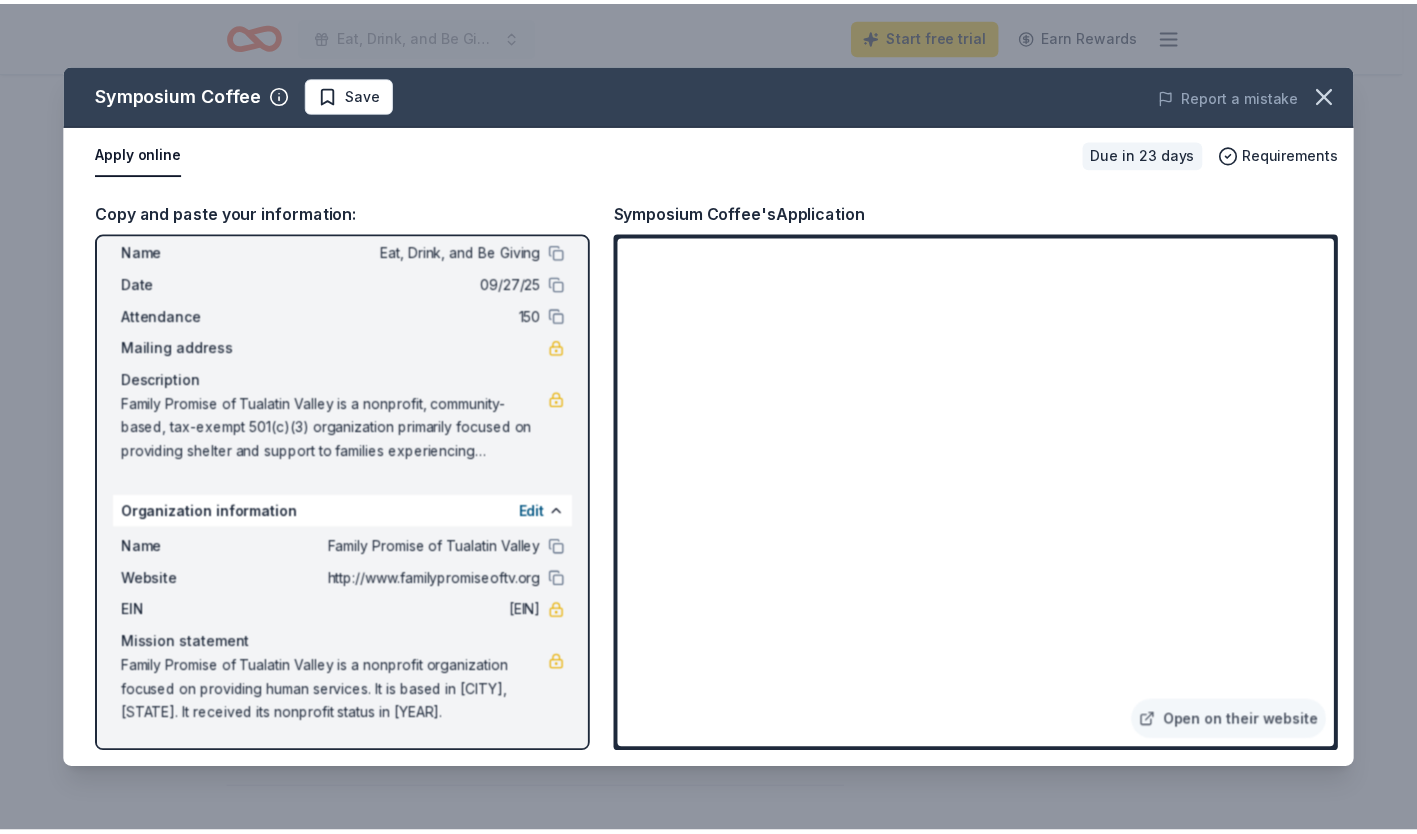 scroll, scrollTop: 0, scrollLeft: 0, axis: both 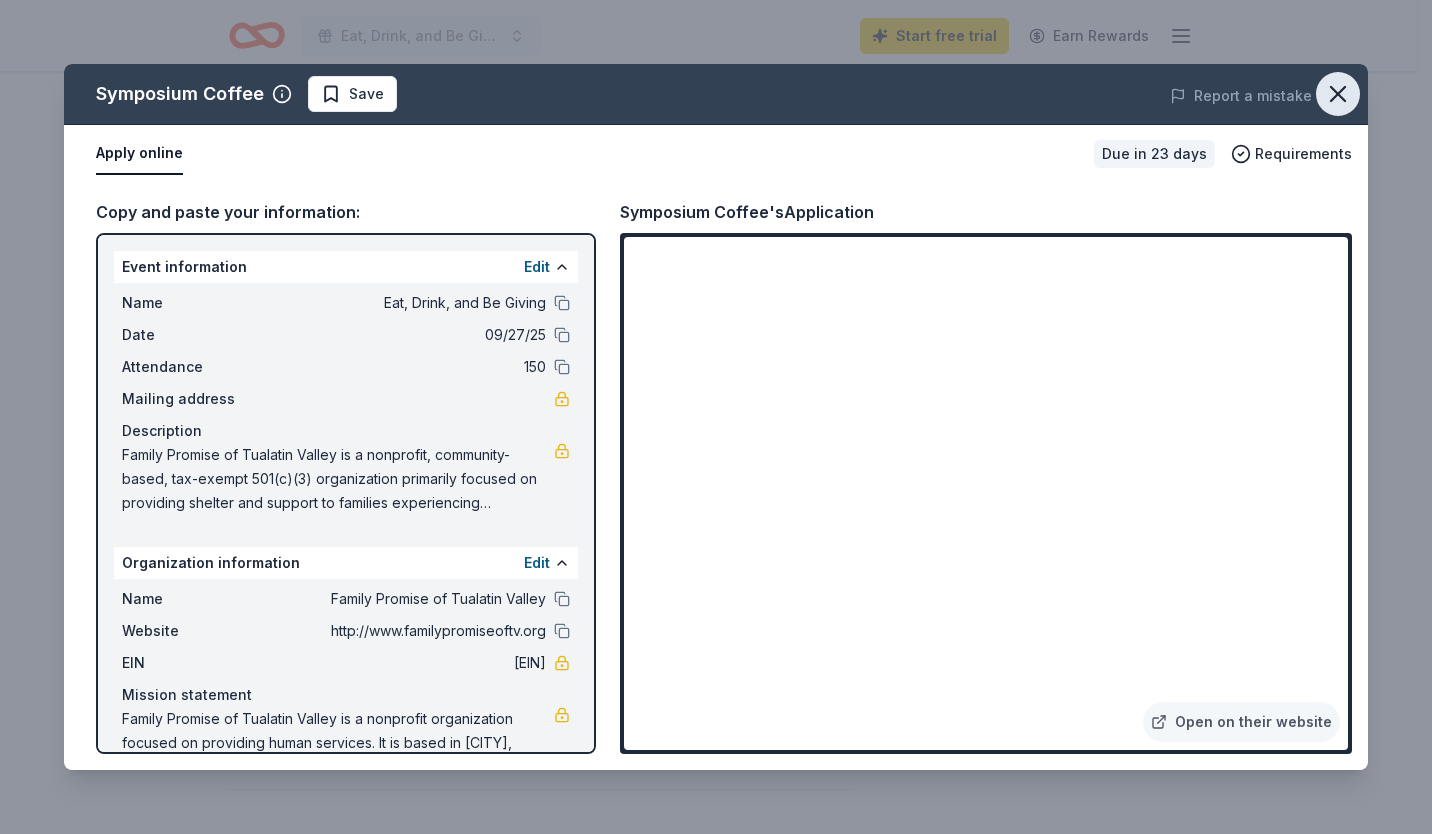 click 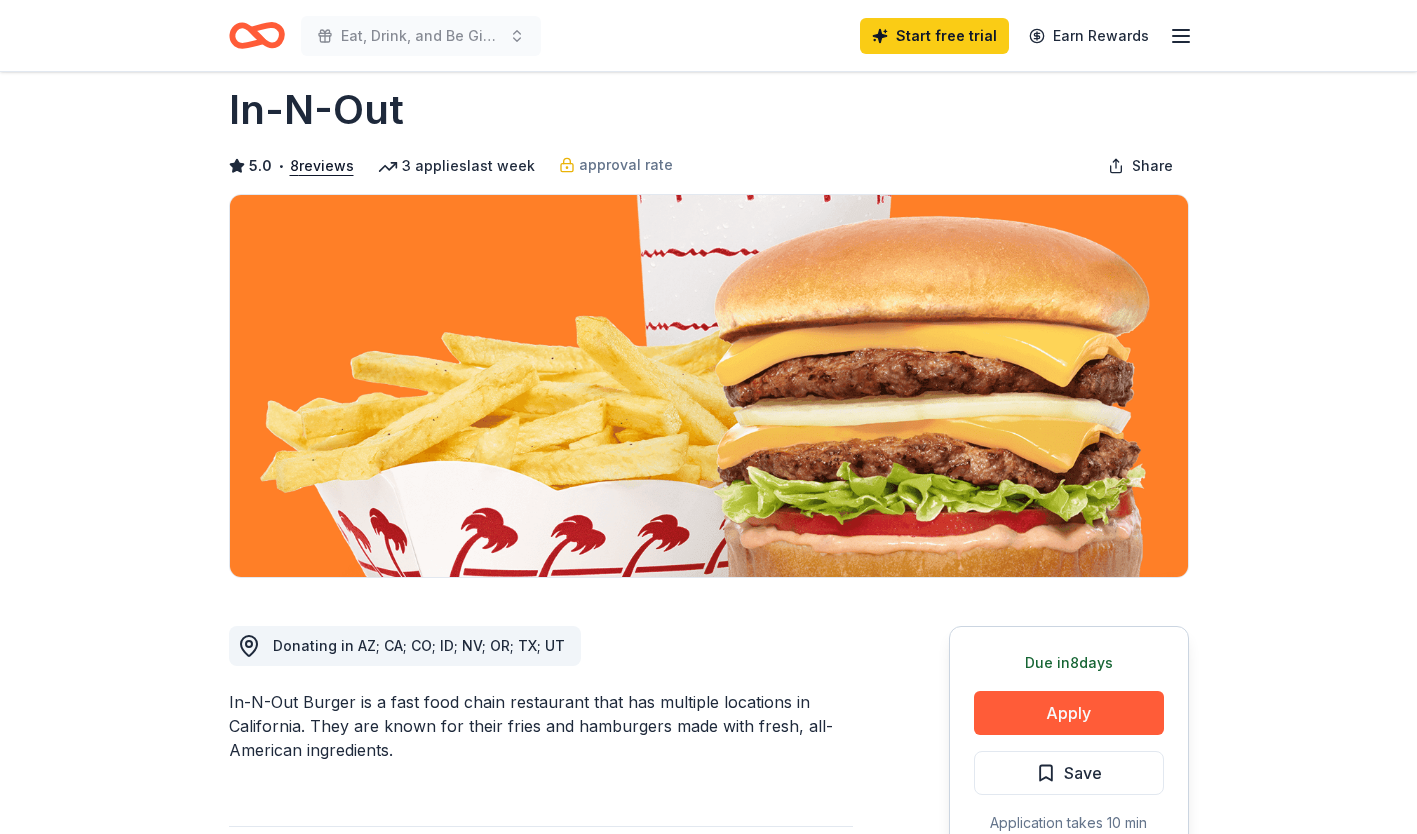 scroll, scrollTop: 100, scrollLeft: 0, axis: vertical 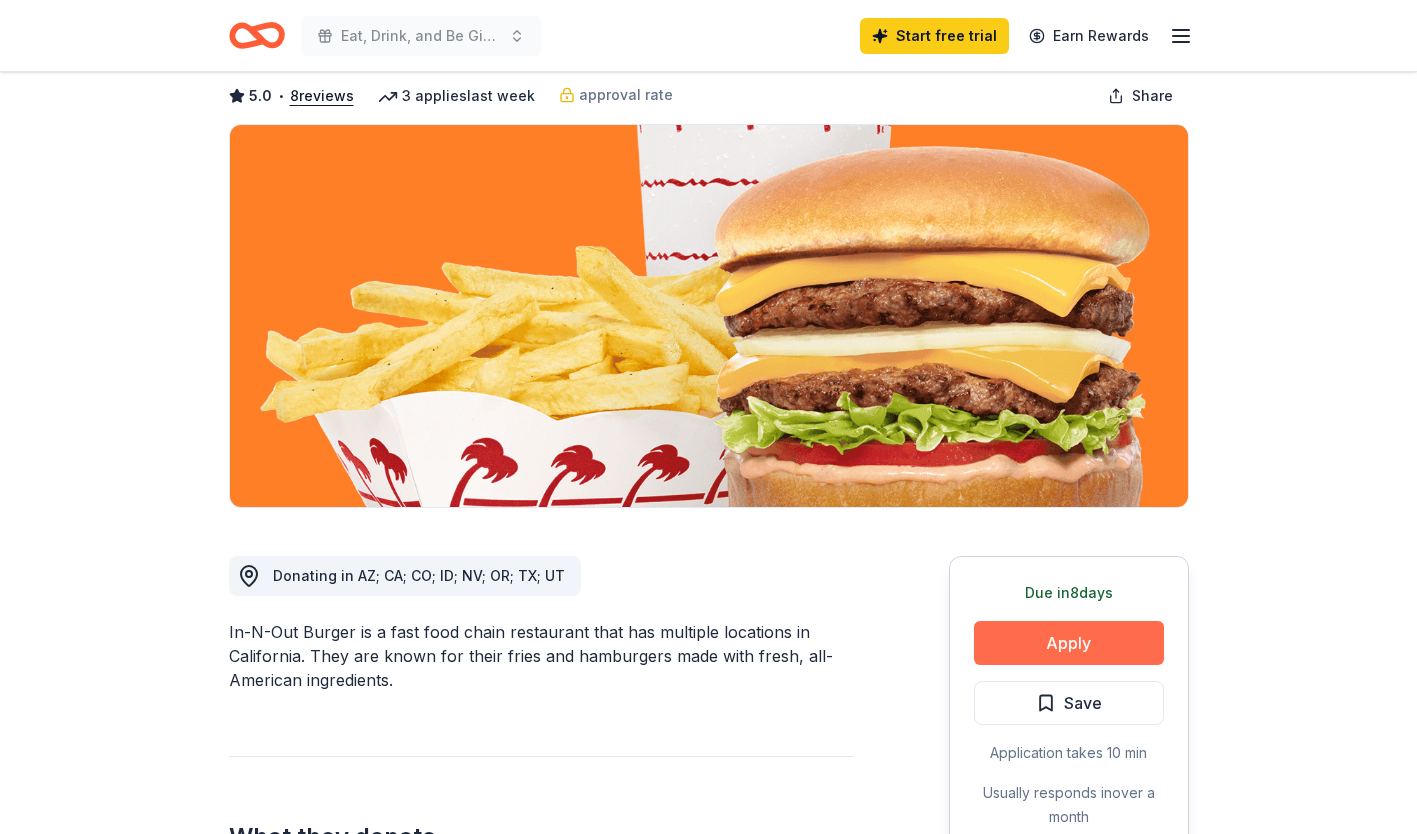click on "Apply" at bounding box center [1069, 643] 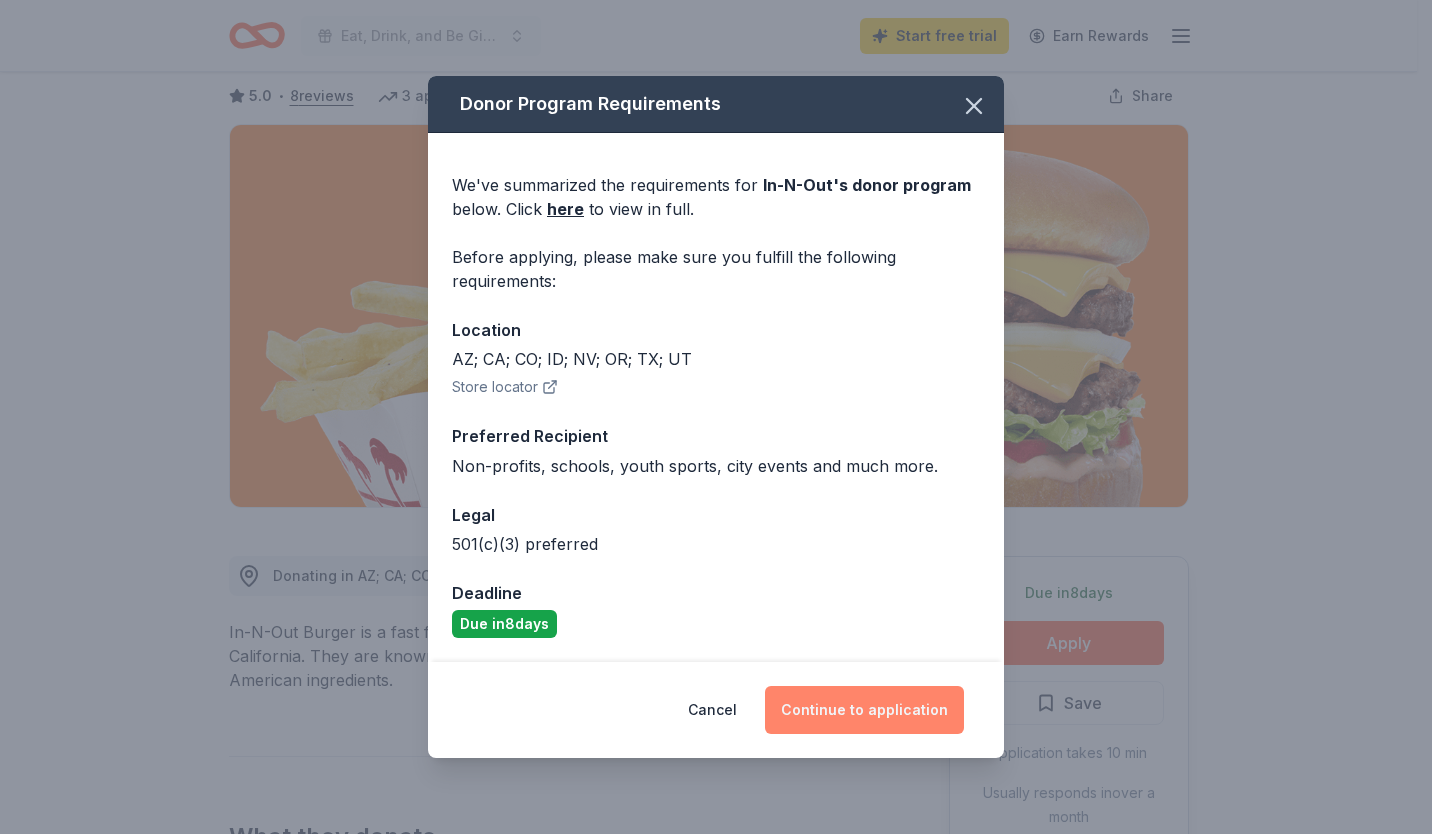 click on "Continue to application" at bounding box center (864, 710) 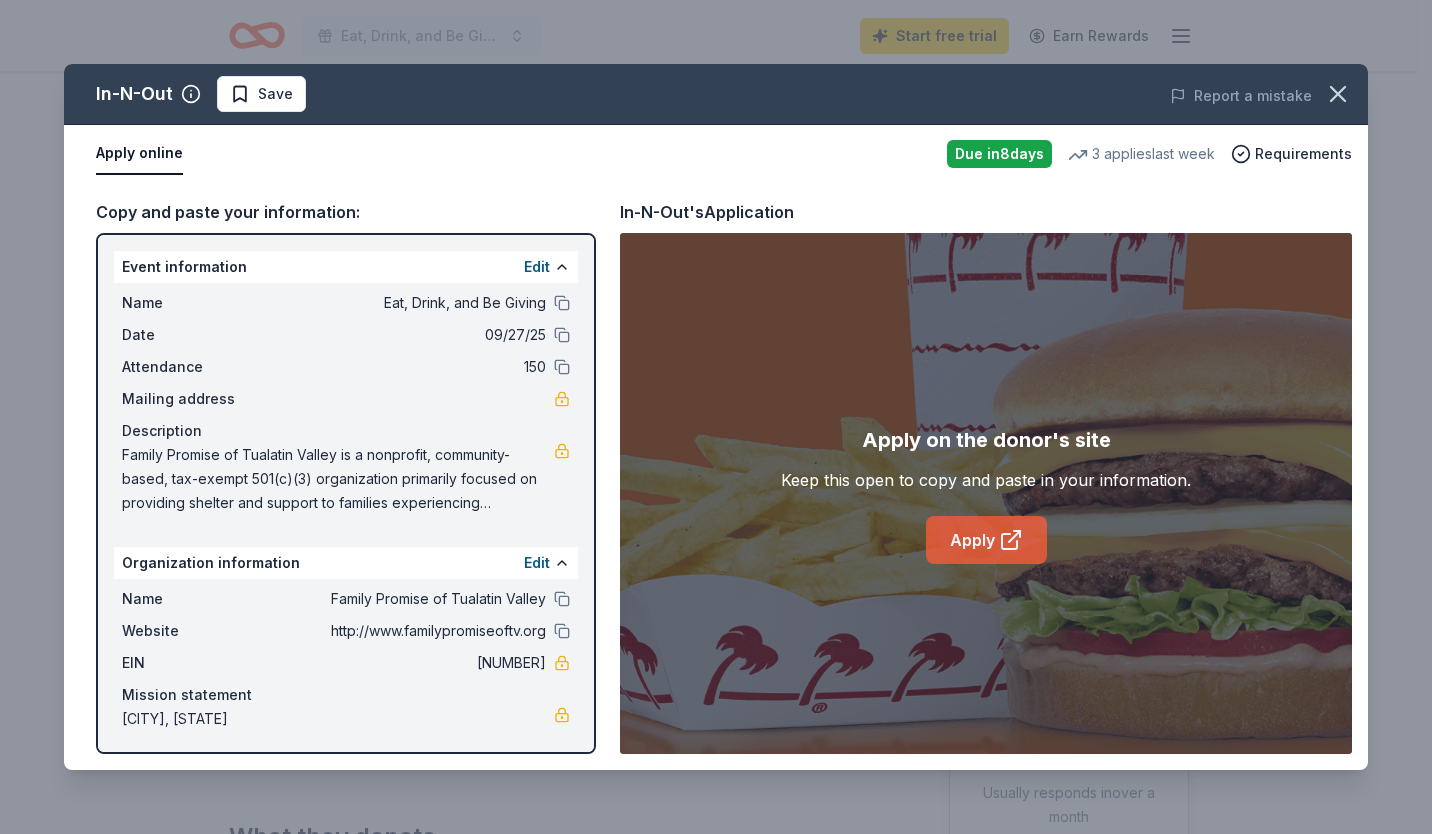 click on "Apply" at bounding box center (986, 540) 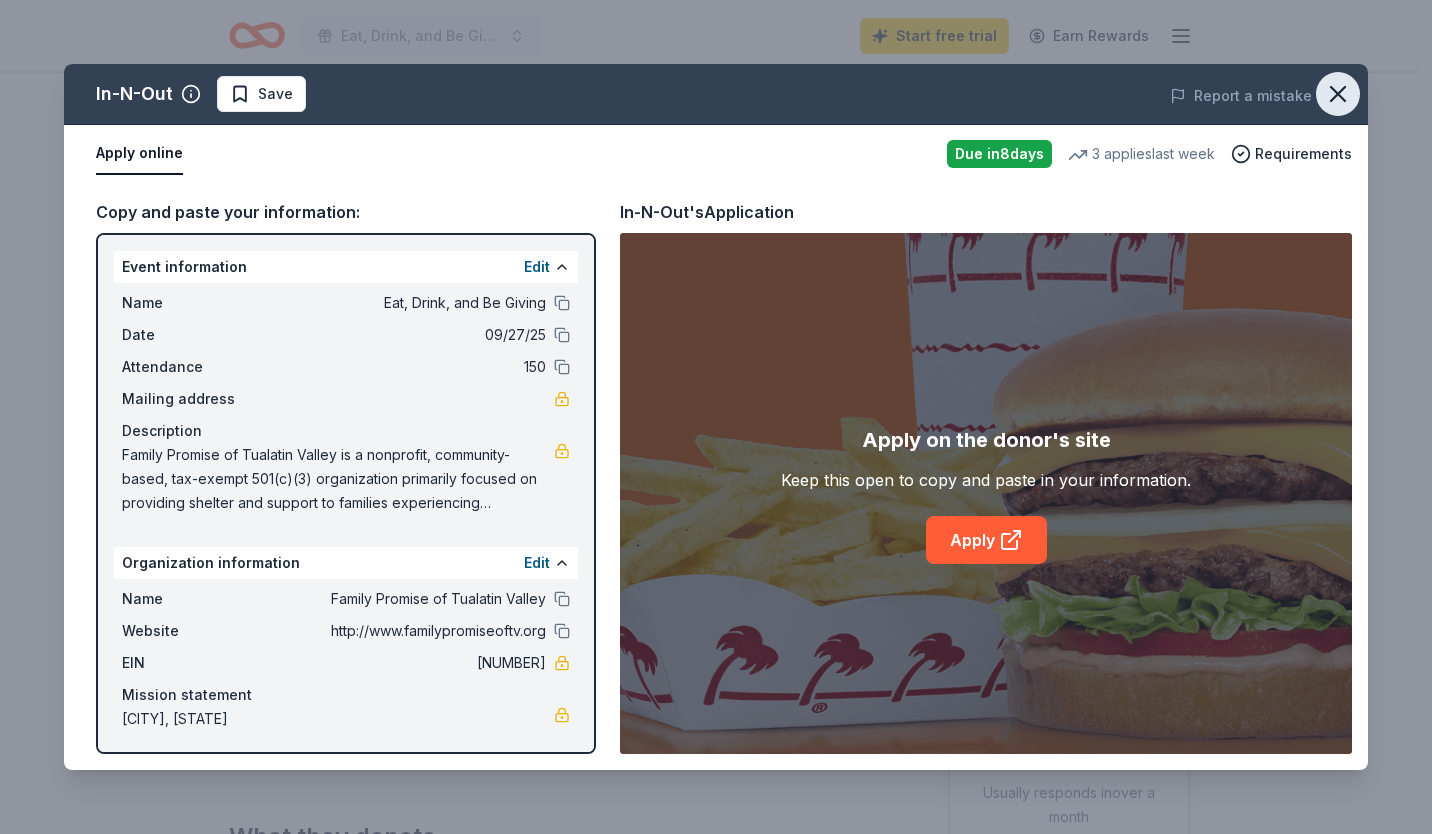 click 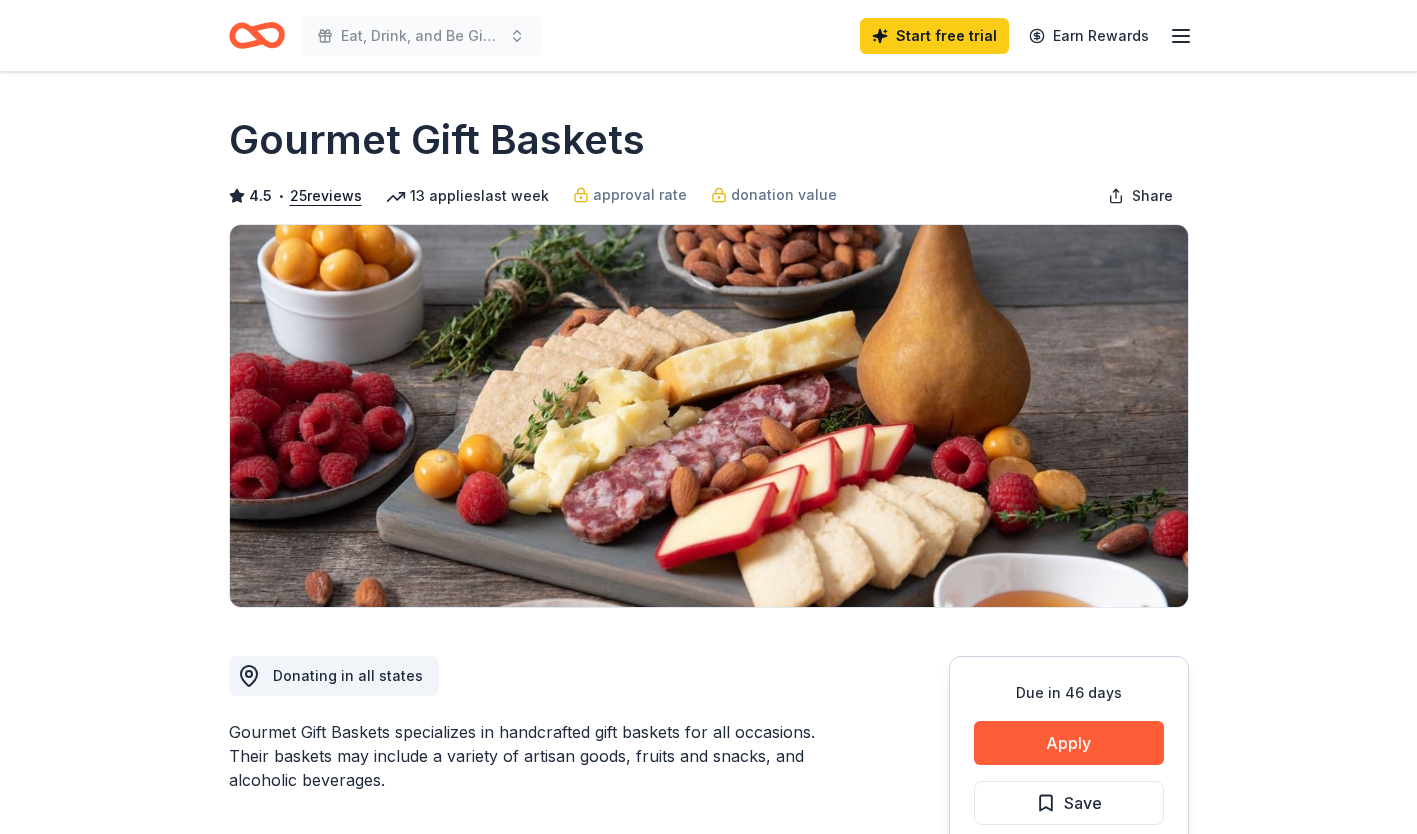 scroll, scrollTop: 0, scrollLeft: 0, axis: both 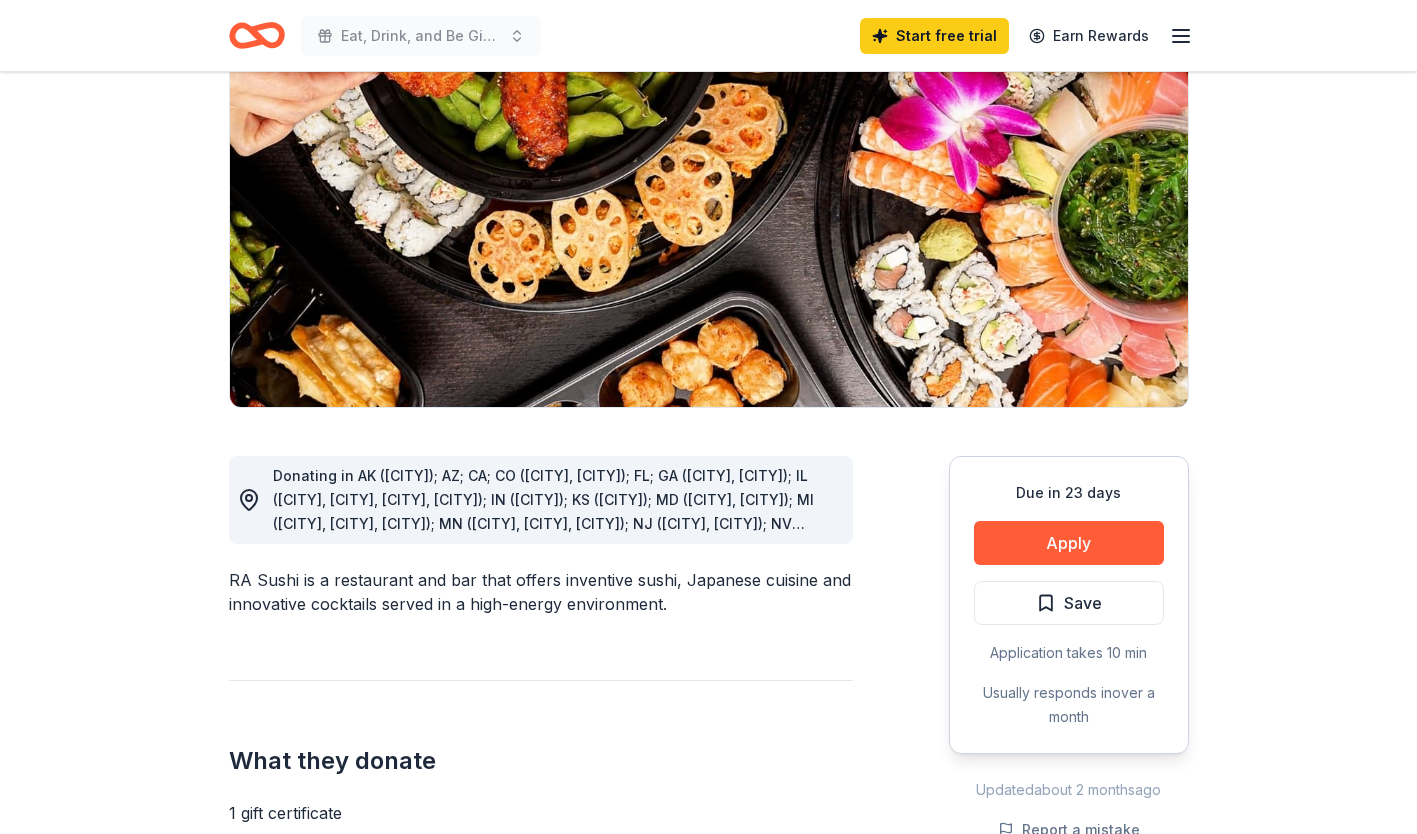 click on "Donating in AK ([CITY]); AZ; CA; CO ([CITY], [CITY]); FL; GA ([CITY], [CITY]); IL ([CITY], [CITY], [CITY], [CITY]); IN ([CITY]); KS ([CITY]); MD ([CITY], [CITY]); MI ([CITY], [CITY], [CITY]); MN ([CITY], [CITY], [CITY]); NJ ([CITY], [CITY]); NV ([CITY]); NY ([CITY], [CITY], [CITY]); OH ([CITY], [CITY], [CITY]); OR ([CITY]); PA ([CITY], [CITY]); TN ([CITY]); TX ([CITY], [CITY], [CITY], [CITY], [CITY], [CITY], [CITY], [CITY], [CITY]); UT ([CITY]); VA ([CITY])" at bounding box center [546, 535] 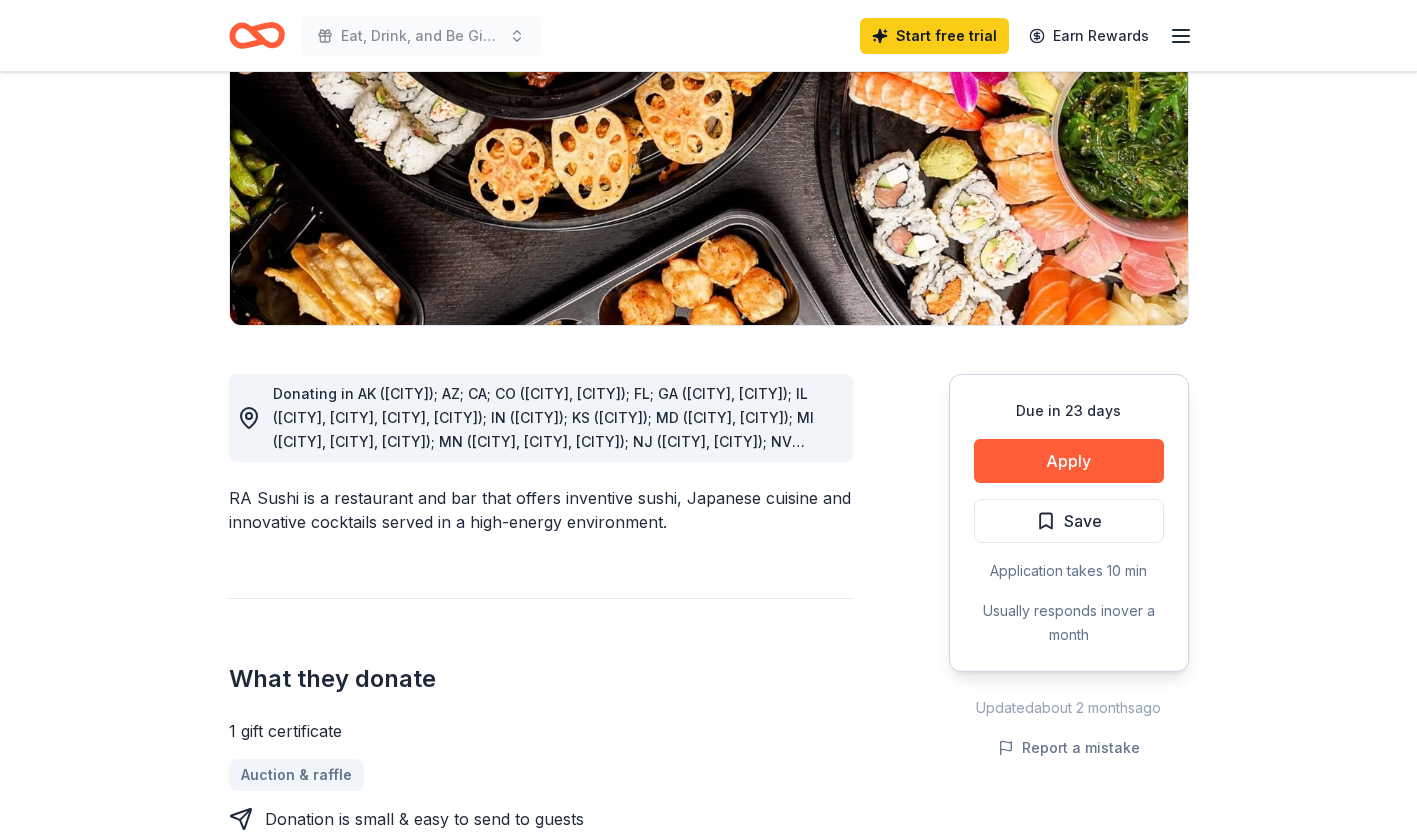 scroll, scrollTop: 0, scrollLeft: 0, axis: both 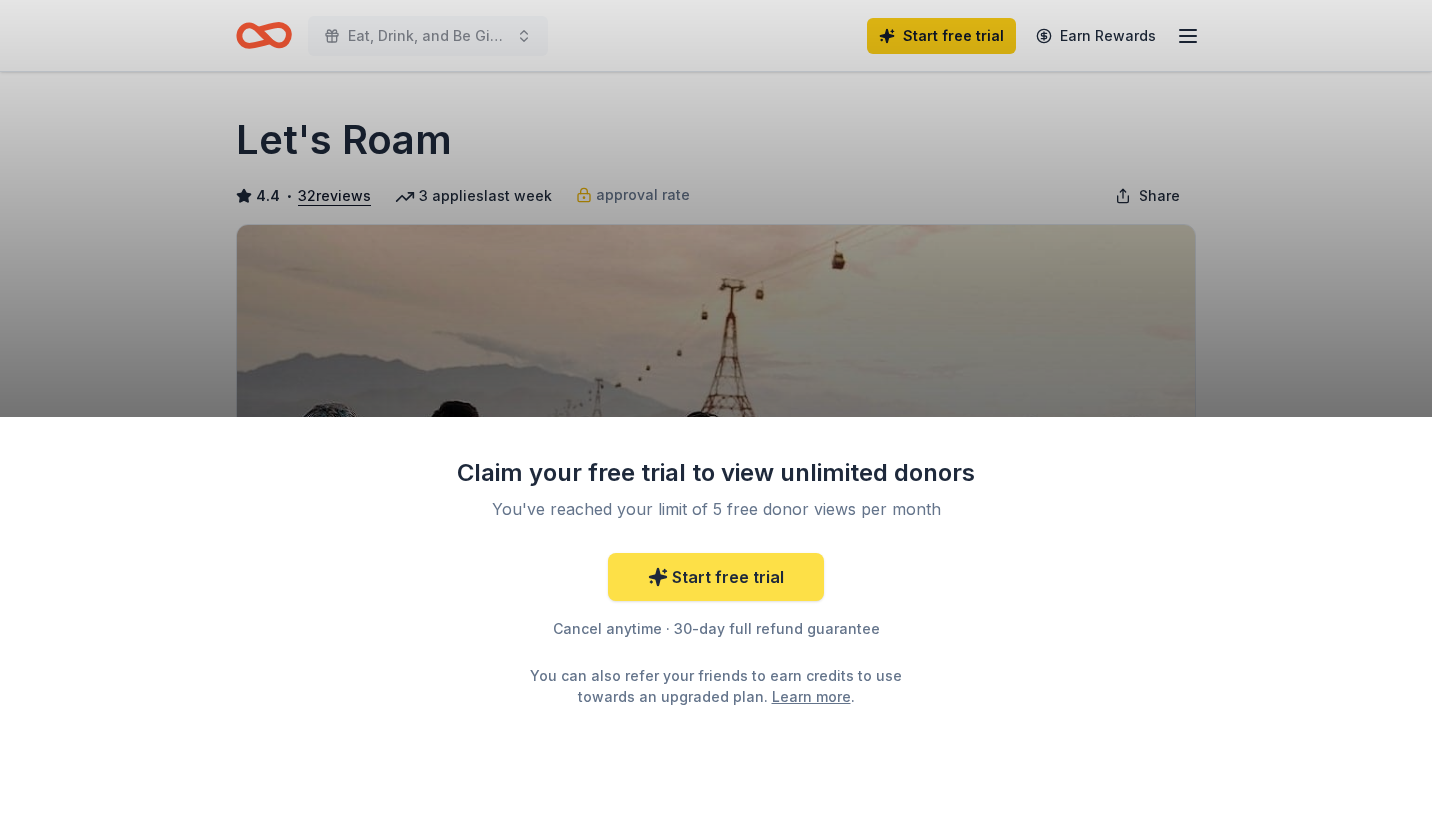 click on "Start free  trial" at bounding box center [716, 577] 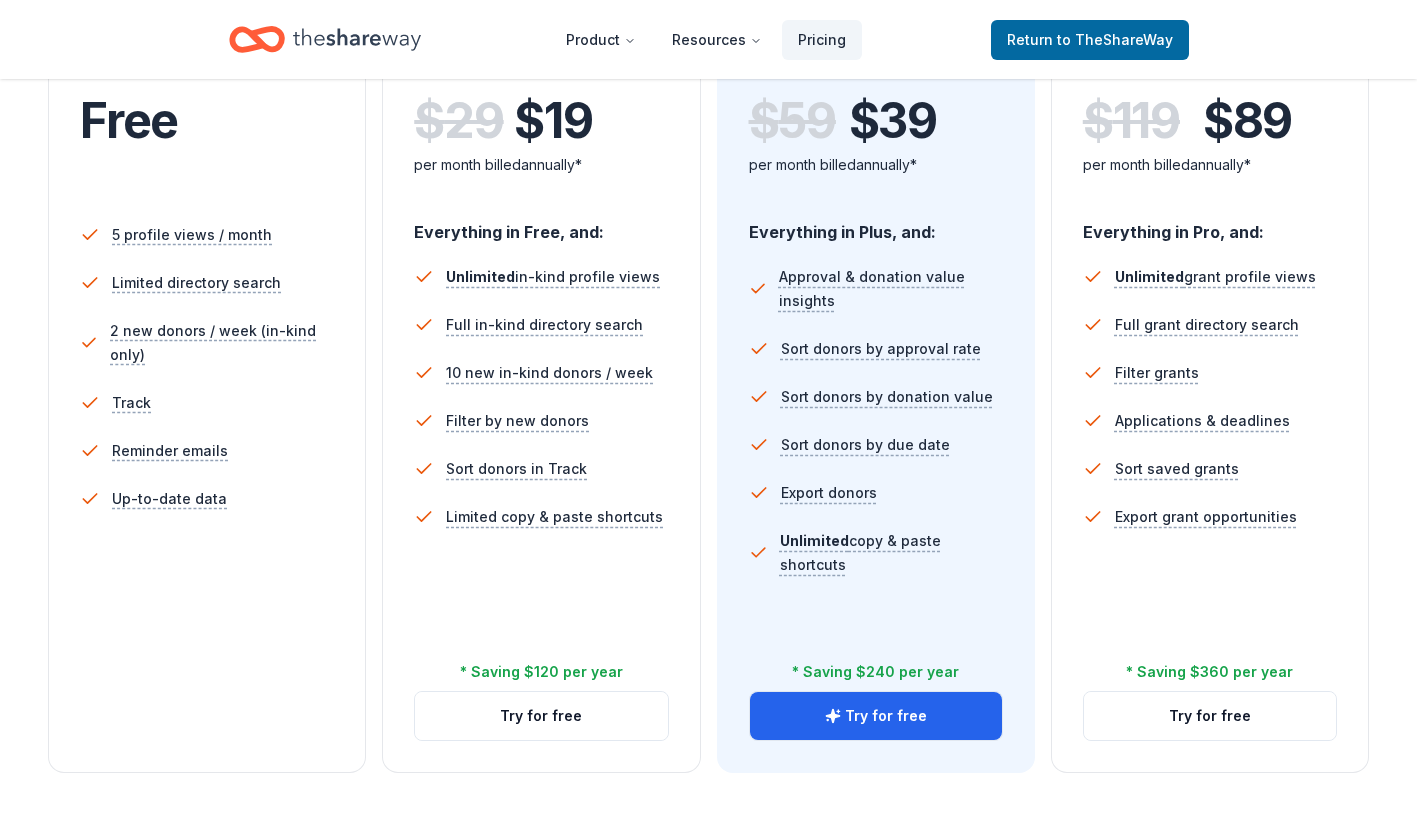 scroll, scrollTop: 500, scrollLeft: 0, axis: vertical 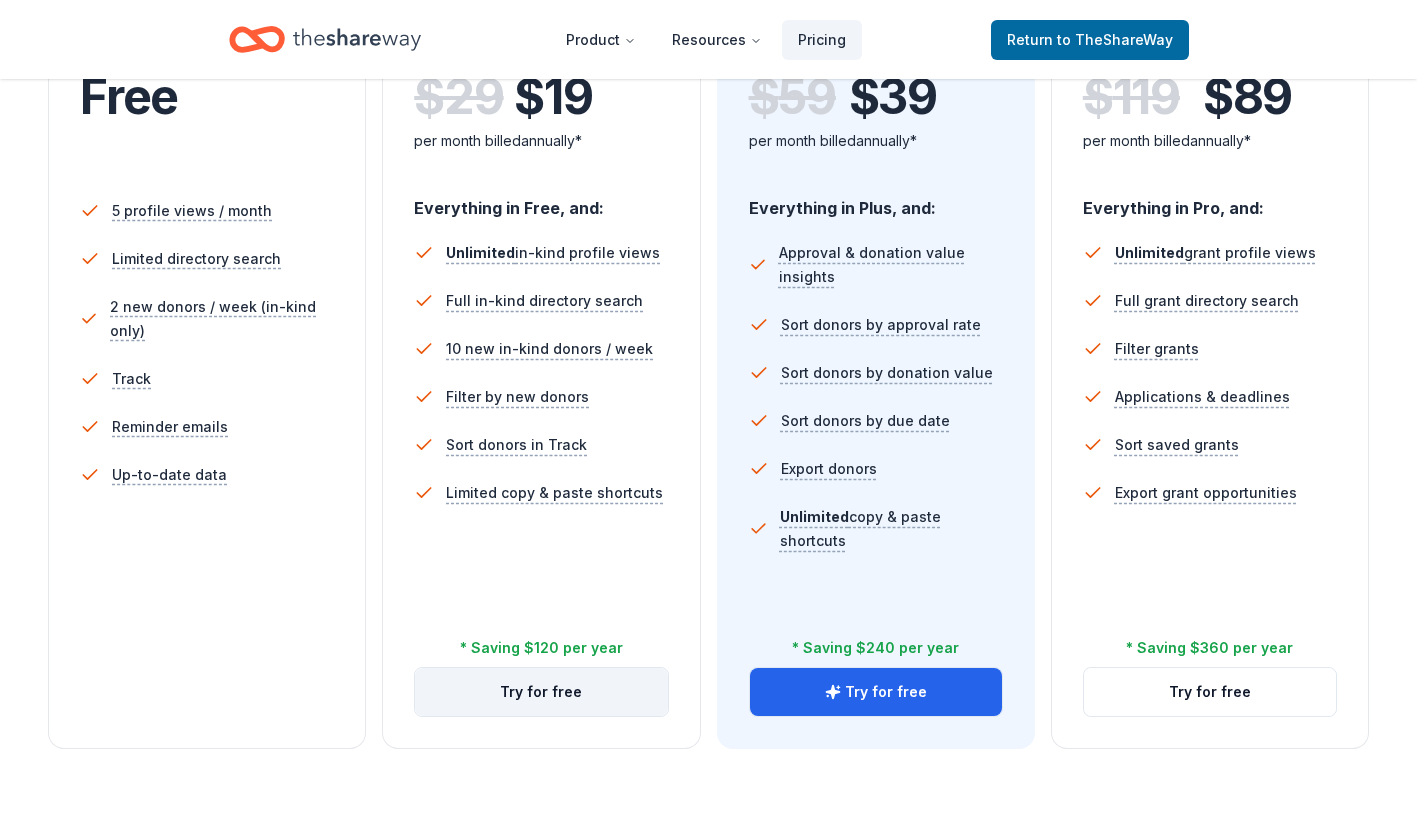 click on "Try for free" at bounding box center (541, 692) 